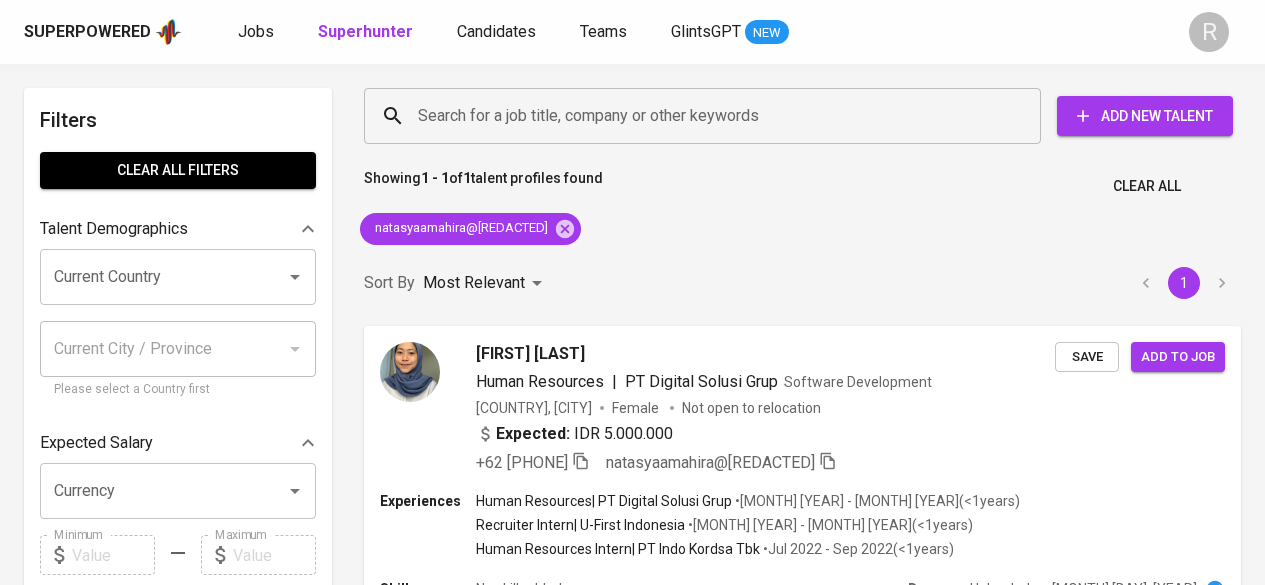 scroll, scrollTop: 0, scrollLeft: 0, axis: both 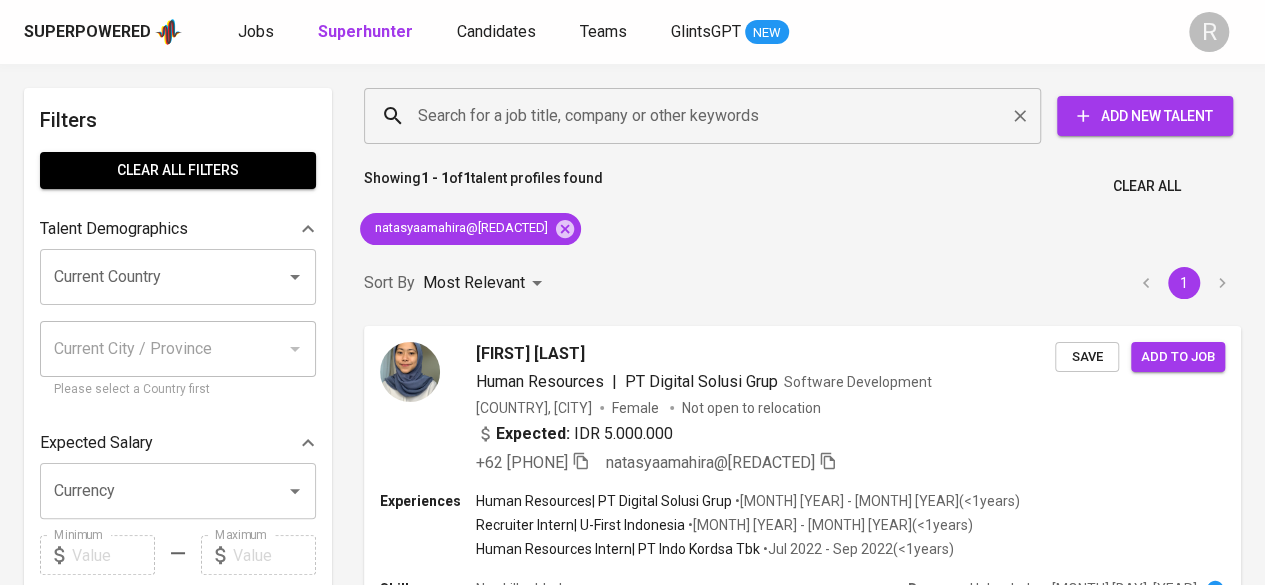 click on "Search for a job title, company or other keywords" at bounding box center (707, 116) 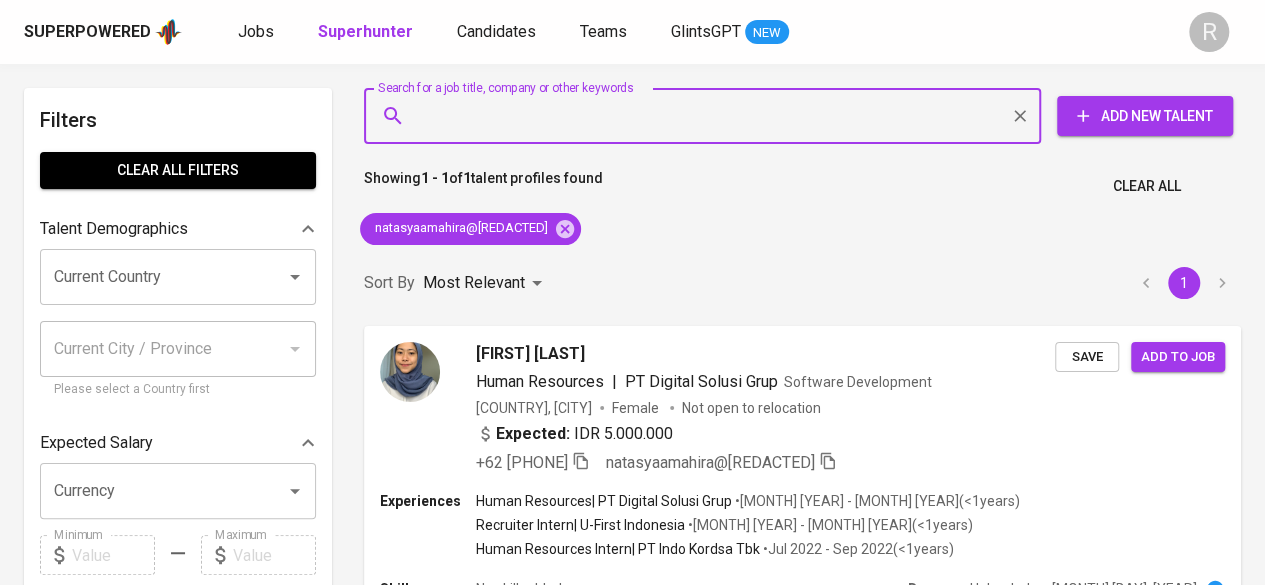 paste on "[EMAIL]" 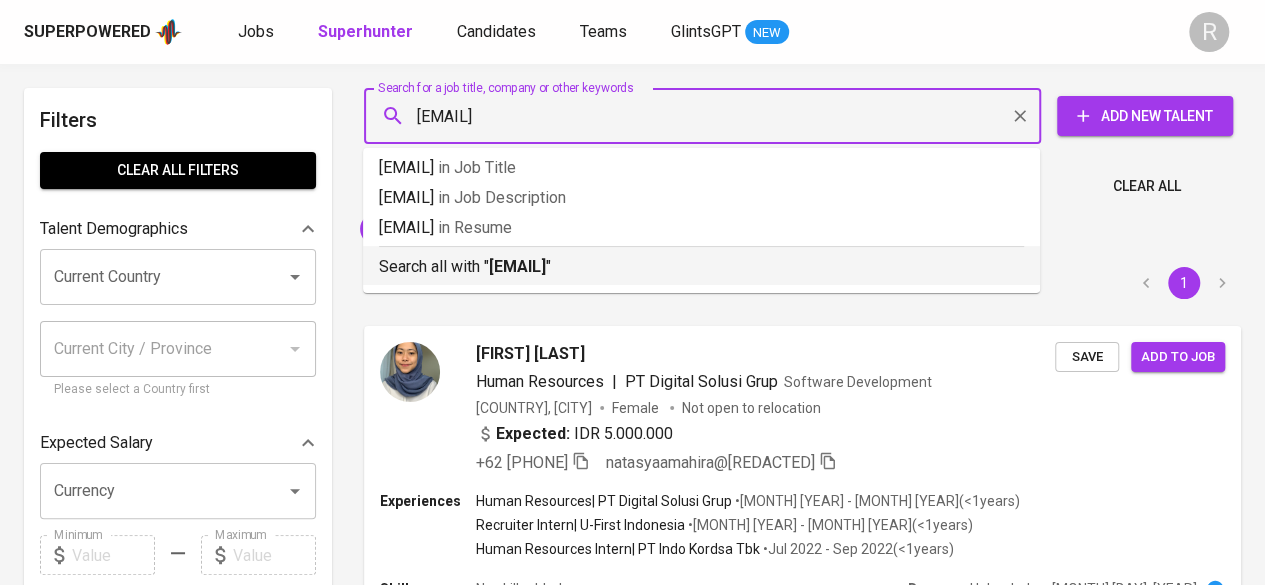 click on "[EMAIL]" at bounding box center (517, 266) 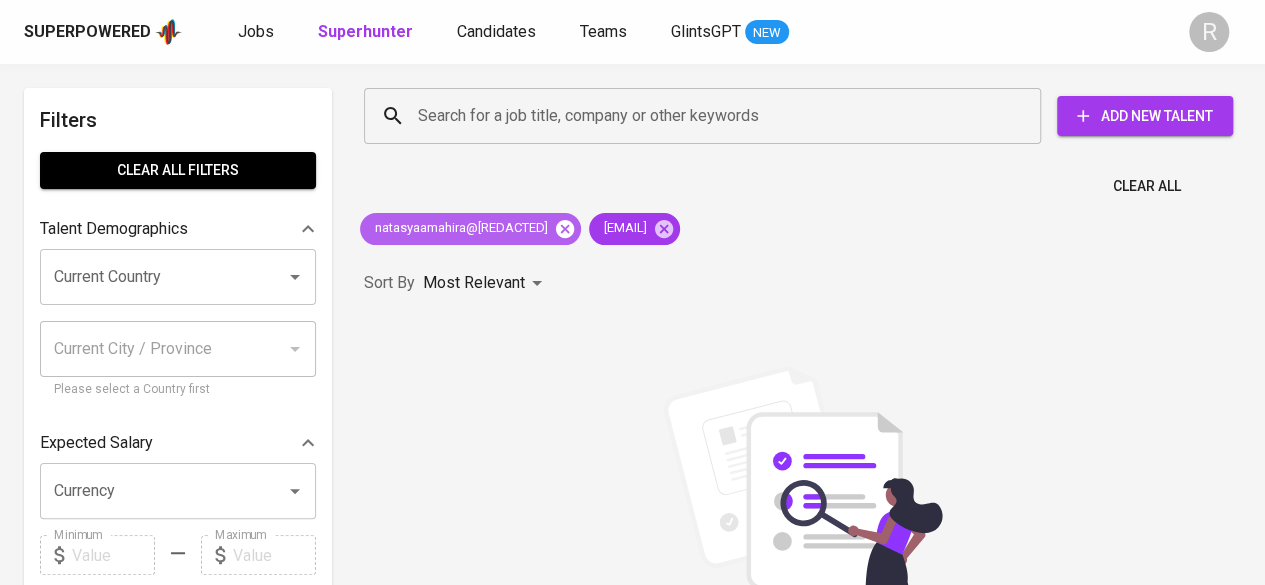click at bounding box center [565, 228] 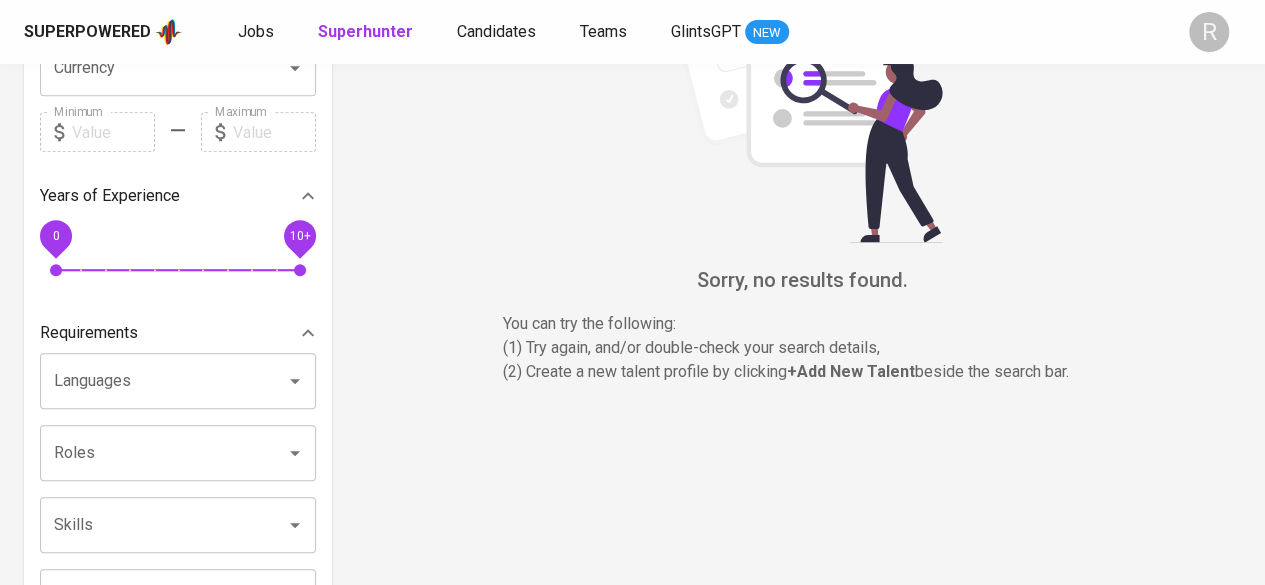 scroll, scrollTop: 0, scrollLeft: 0, axis: both 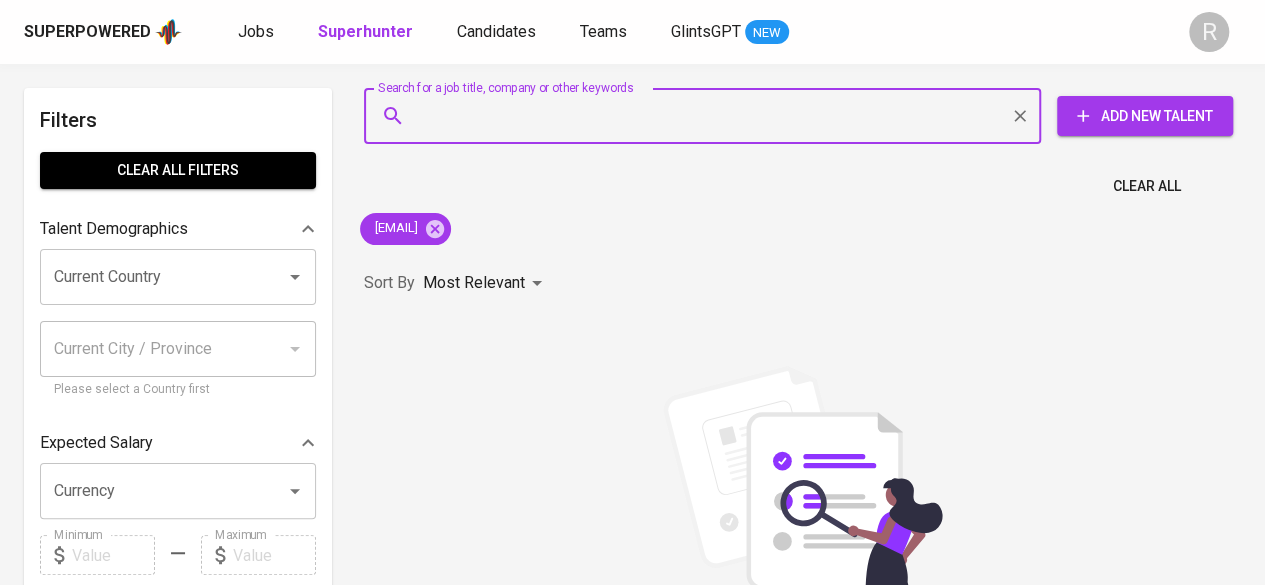 click on "Search for a job title, company or other keywords" at bounding box center [707, 116] 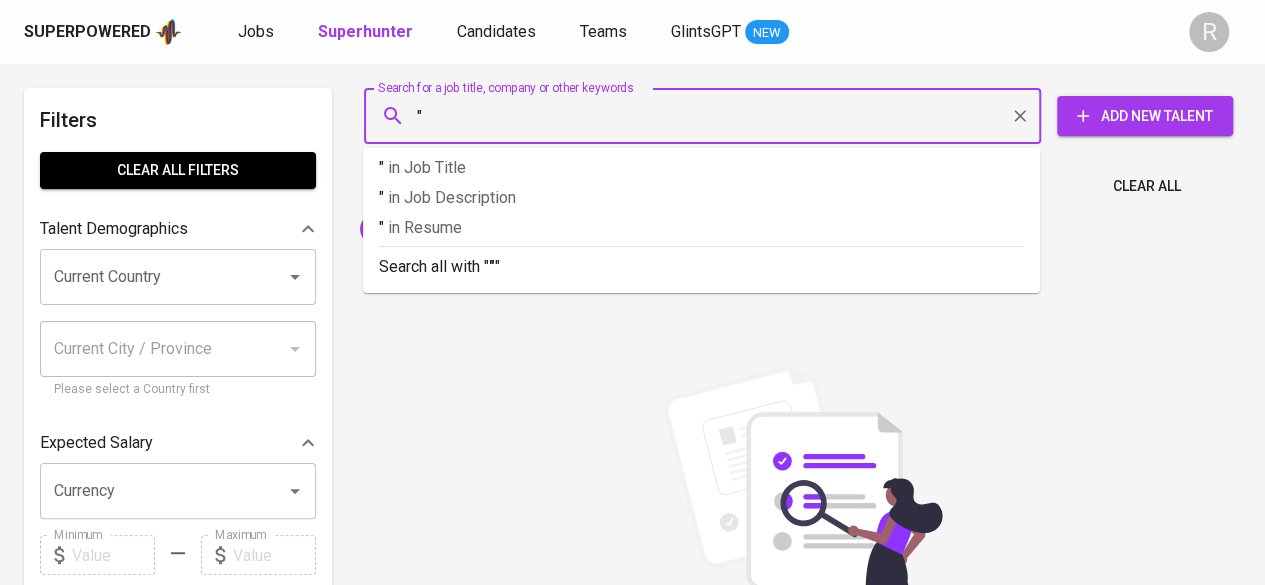 paste on "Fauzia Muslimah" 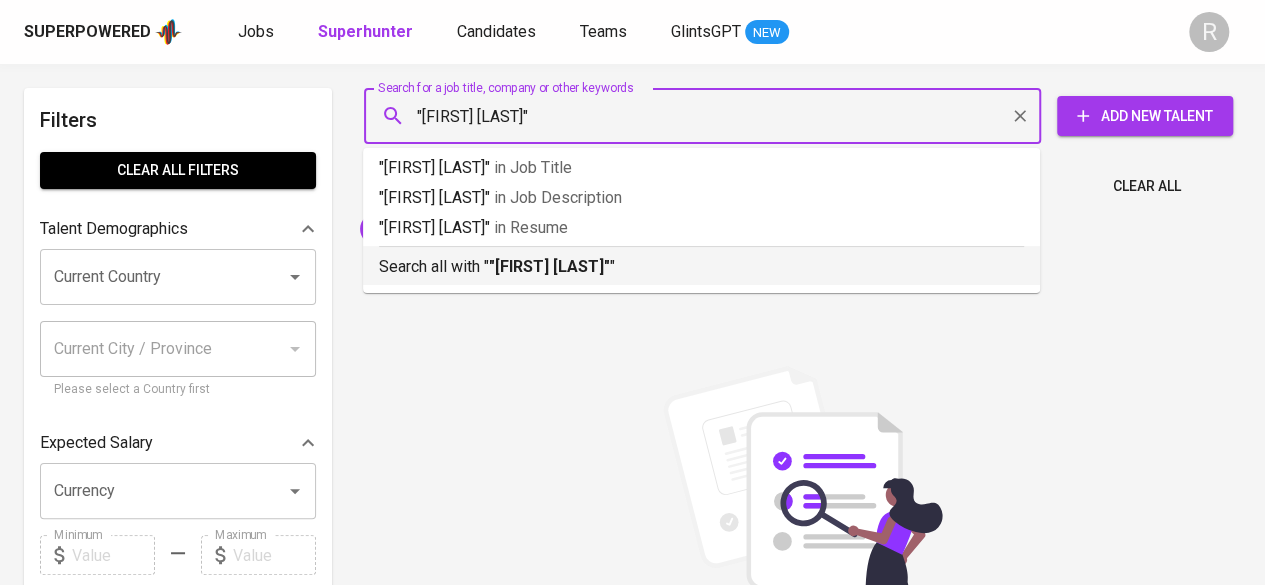 click on ""Fauzia Muslimah"" at bounding box center (549, 266) 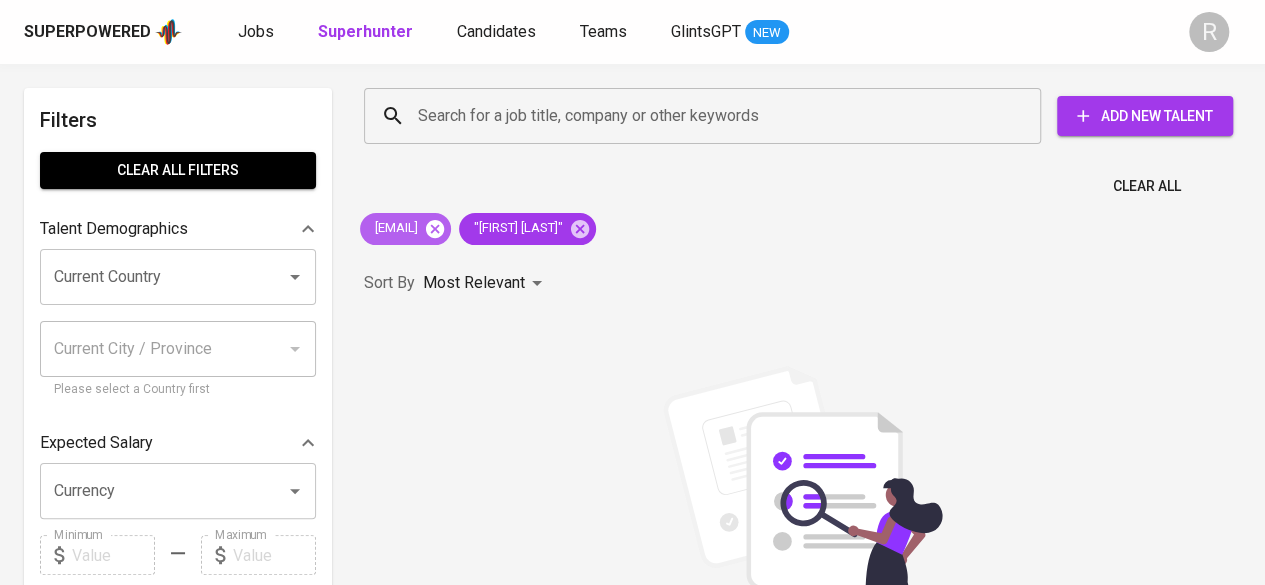 click at bounding box center [435, 229] 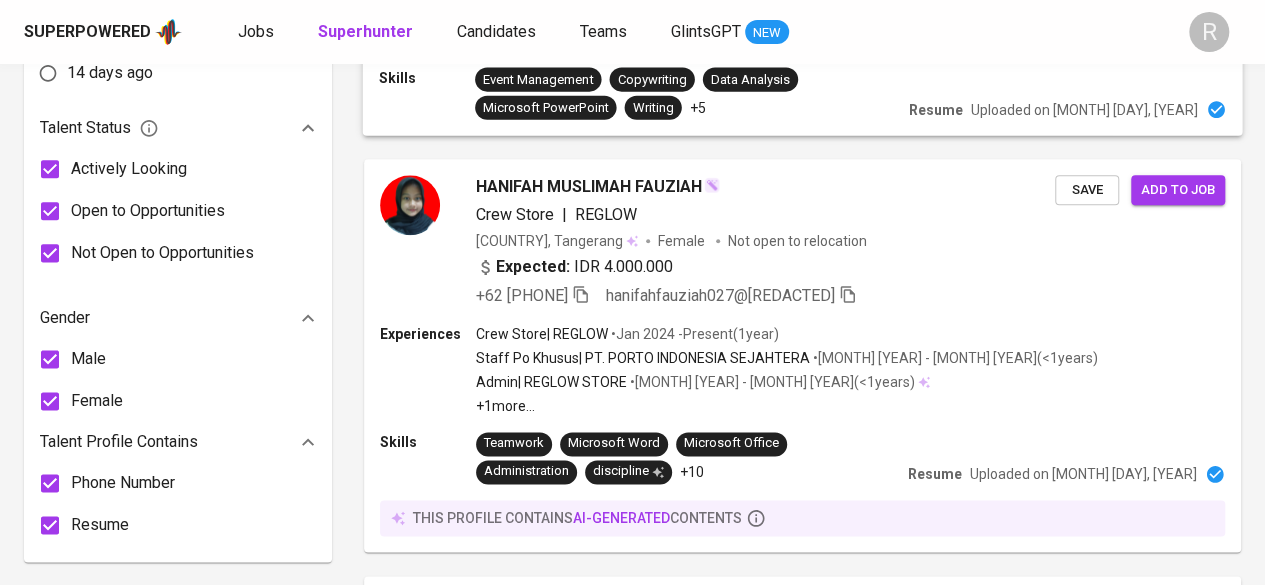 scroll, scrollTop: 0, scrollLeft: 0, axis: both 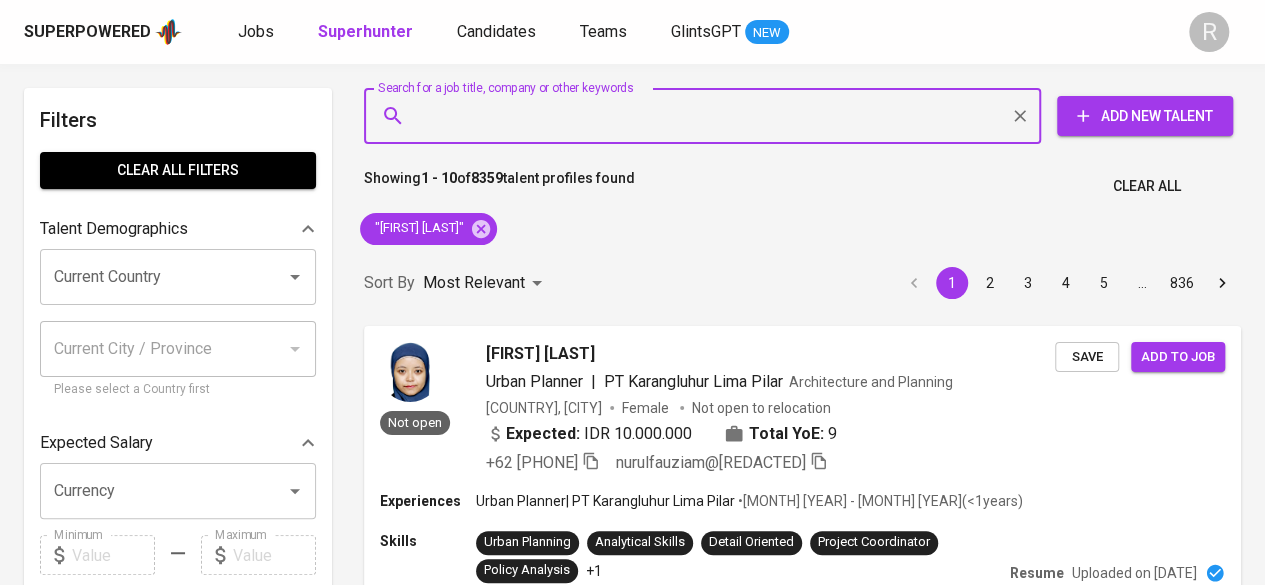 click on "Search for a job title, company or other keywords" at bounding box center (707, 116) 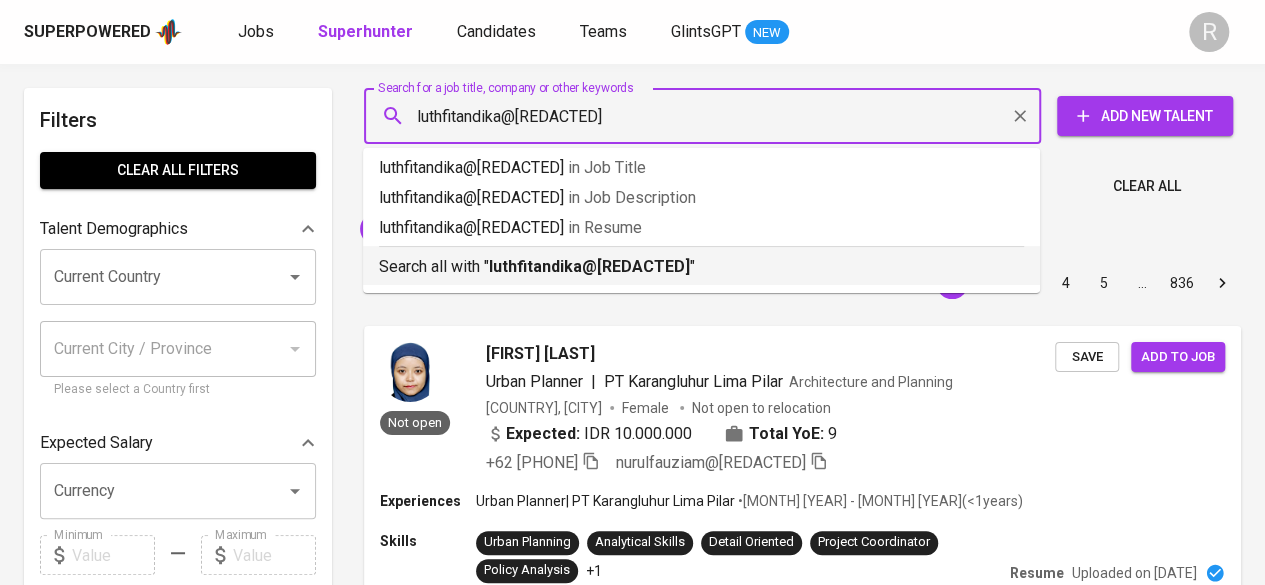 click on "Search all with " luthfitandika@gmail.com "" at bounding box center [701, 262] 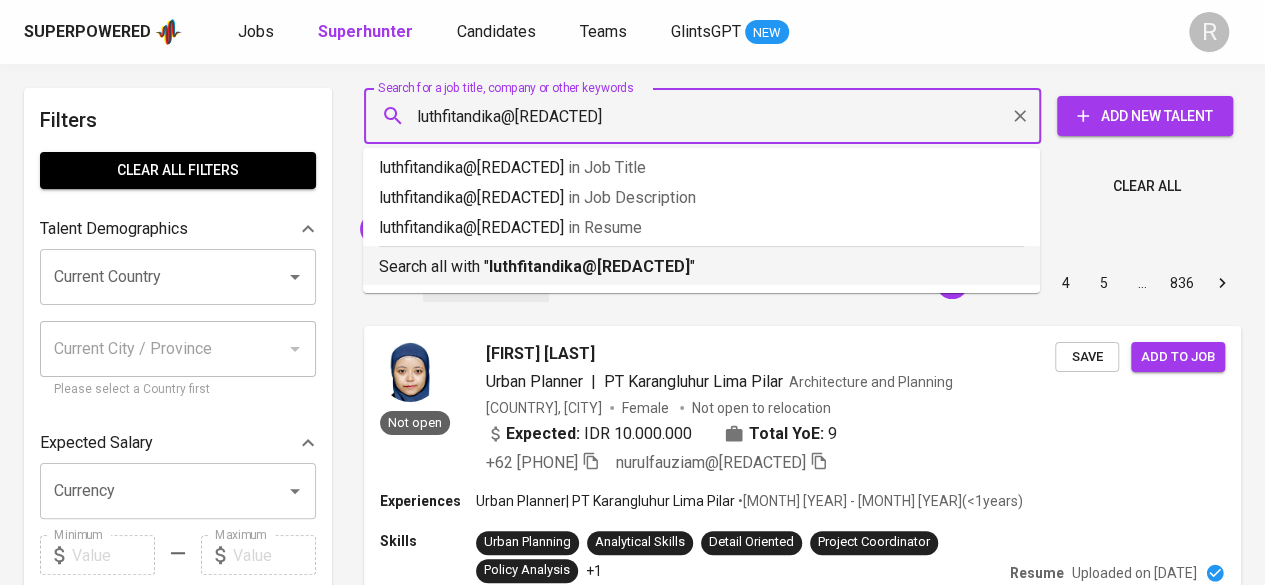 click on "Most Relevant" at bounding box center [486, 283] 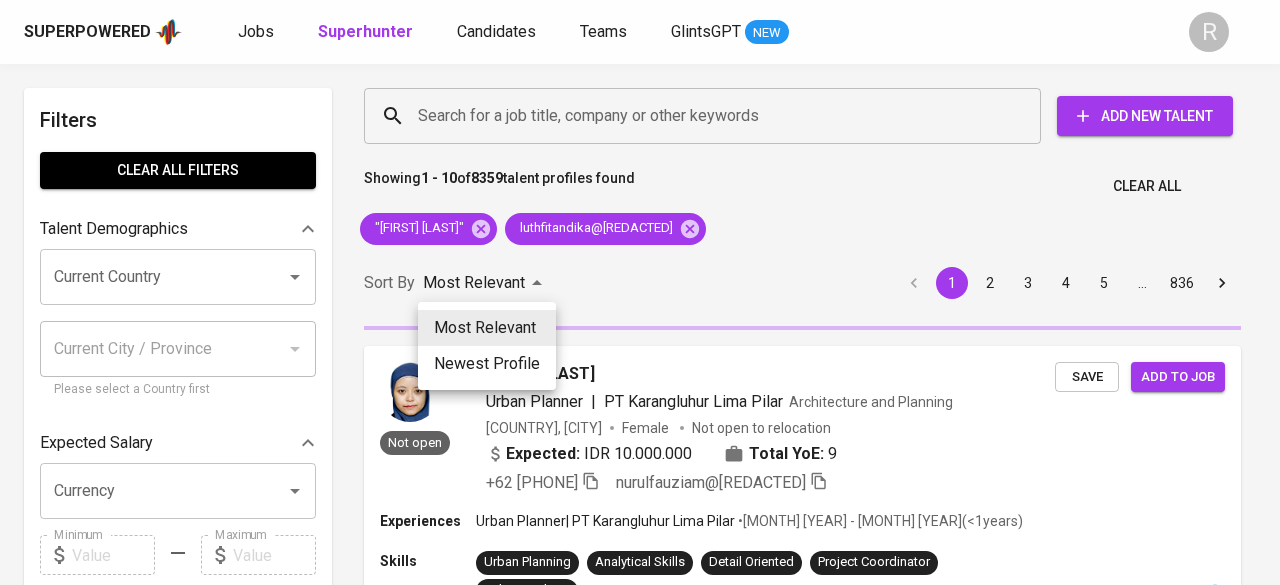 click at bounding box center [640, 292] 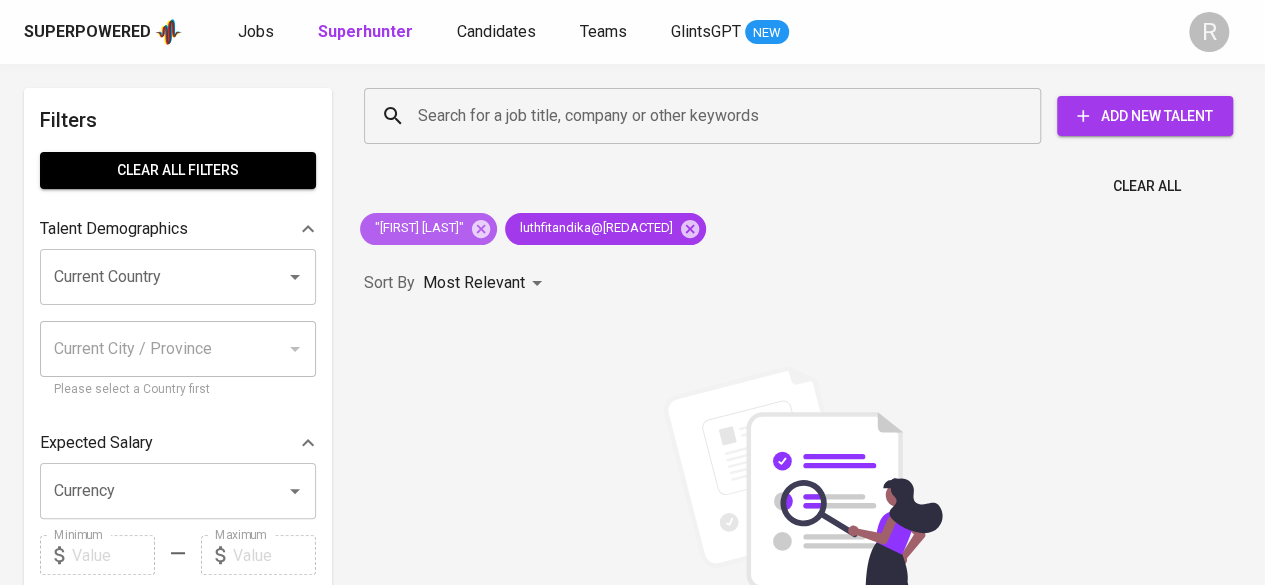 click at bounding box center [481, 228] 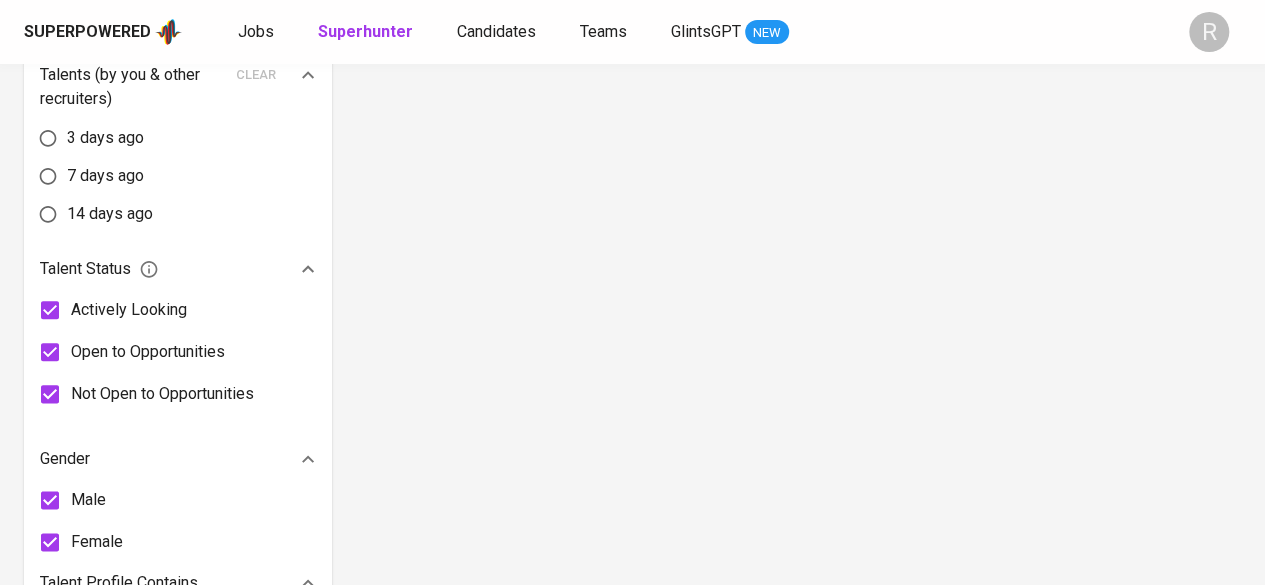 scroll, scrollTop: 0, scrollLeft: 0, axis: both 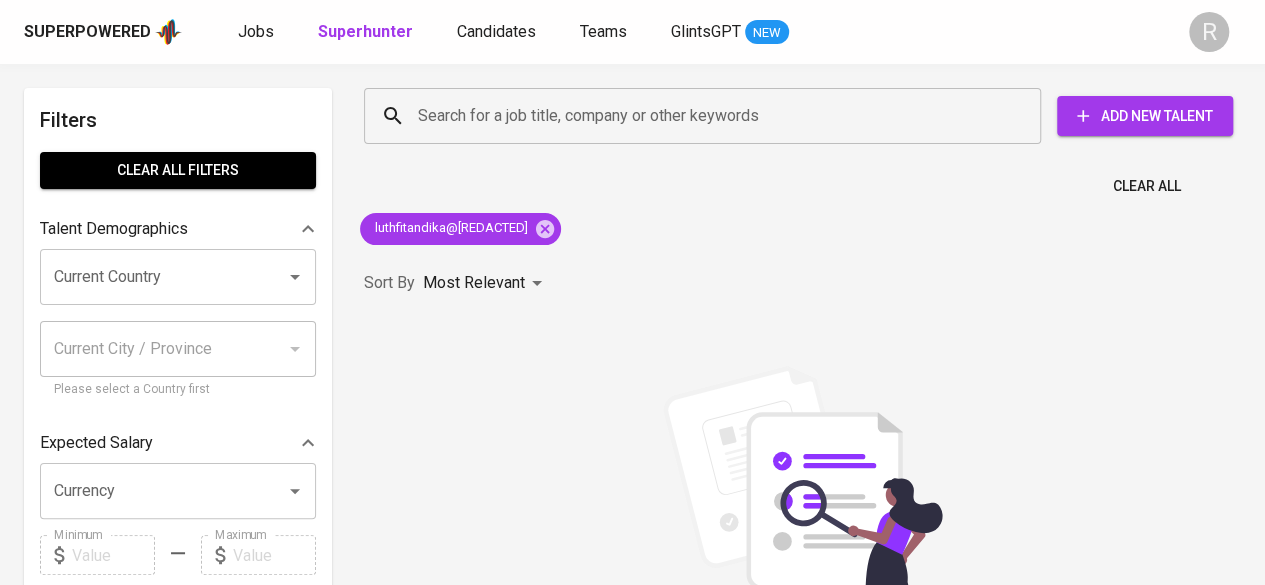 click on "Search for a job title, company or other keywords Search for a job title, company or other keywords Add New Talent" at bounding box center (798, 116) 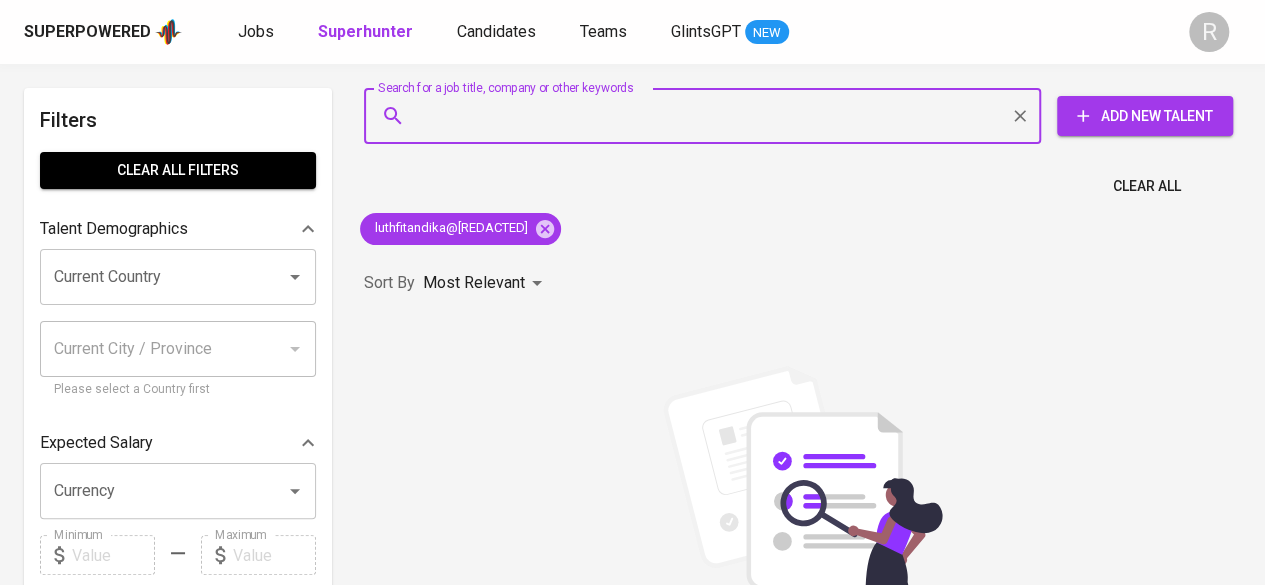 click on "Search for a job title, company or other keywords" at bounding box center [707, 116] 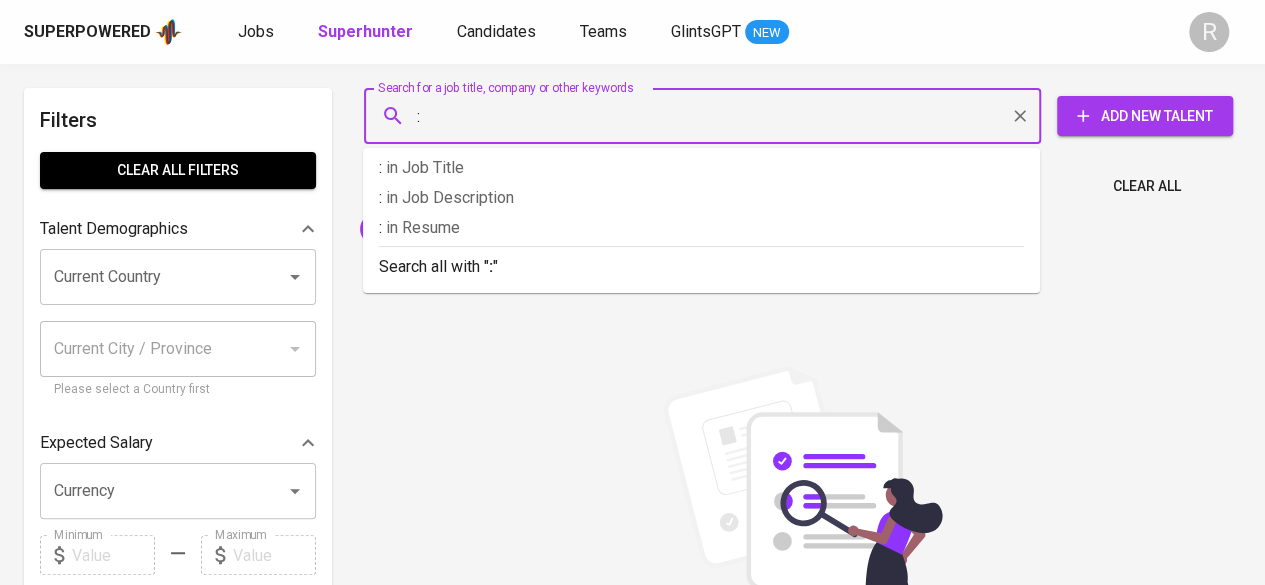 paste on "Luthfi Tandika" 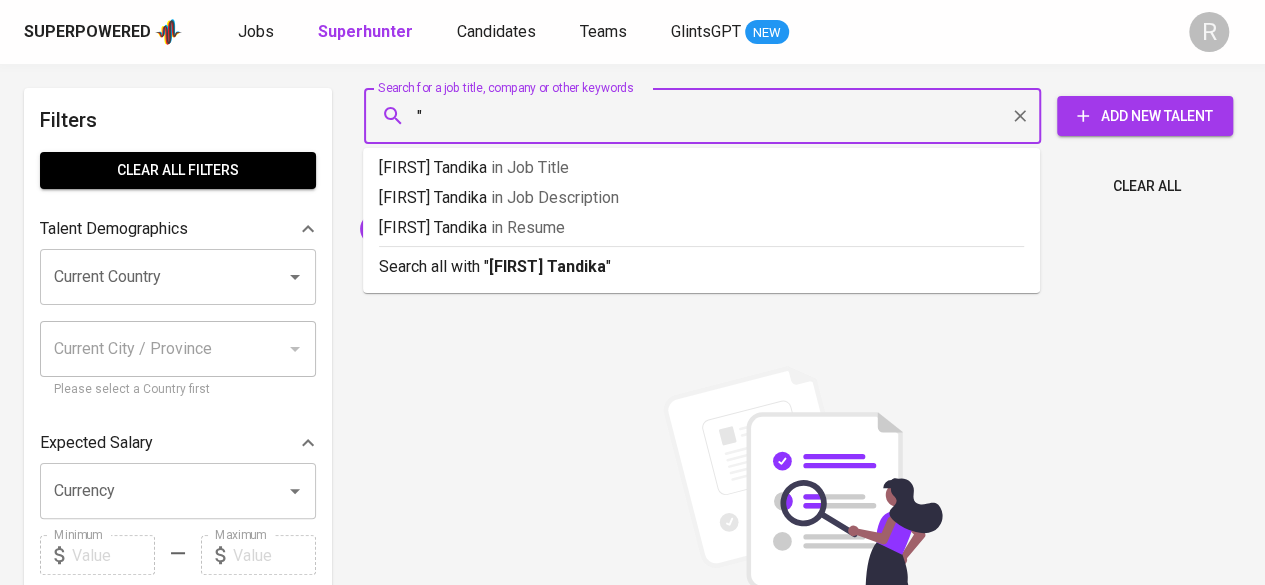 paste on "Luthfi Tandika" 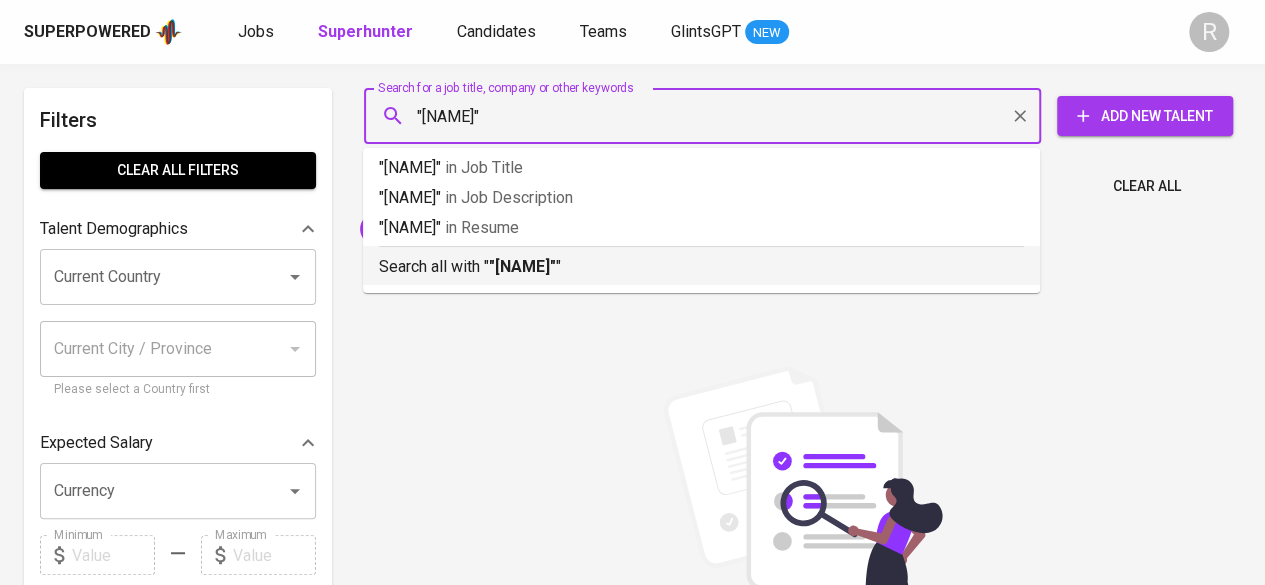 click on ""Luthfi Tandika"" at bounding box center (522, 266) 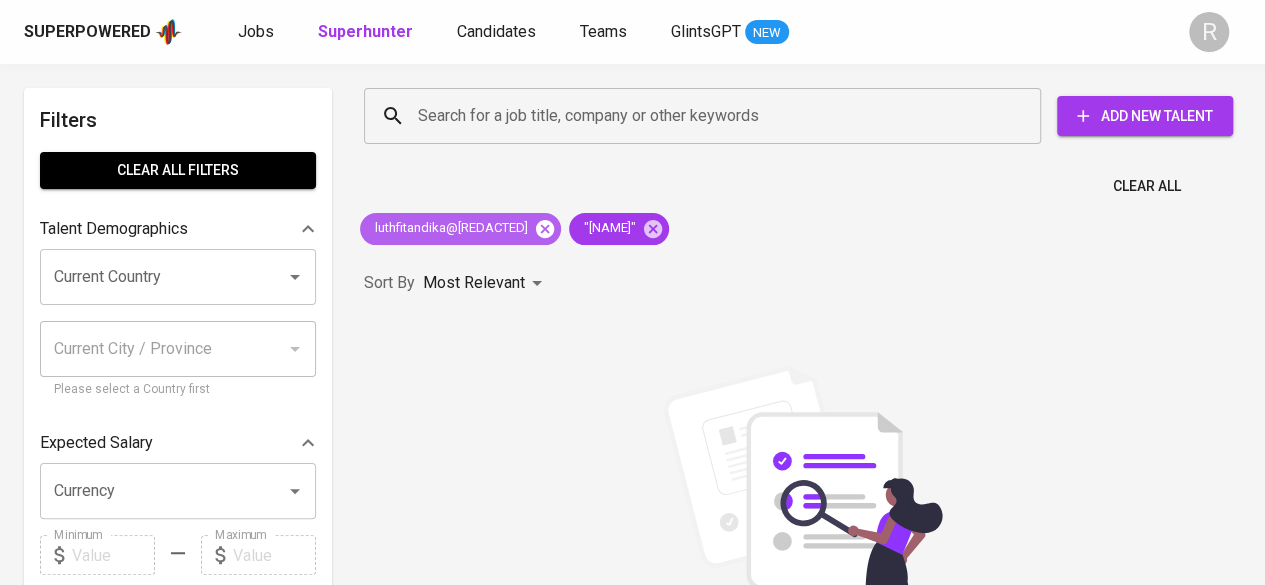 click at bounding box center [545, 228] 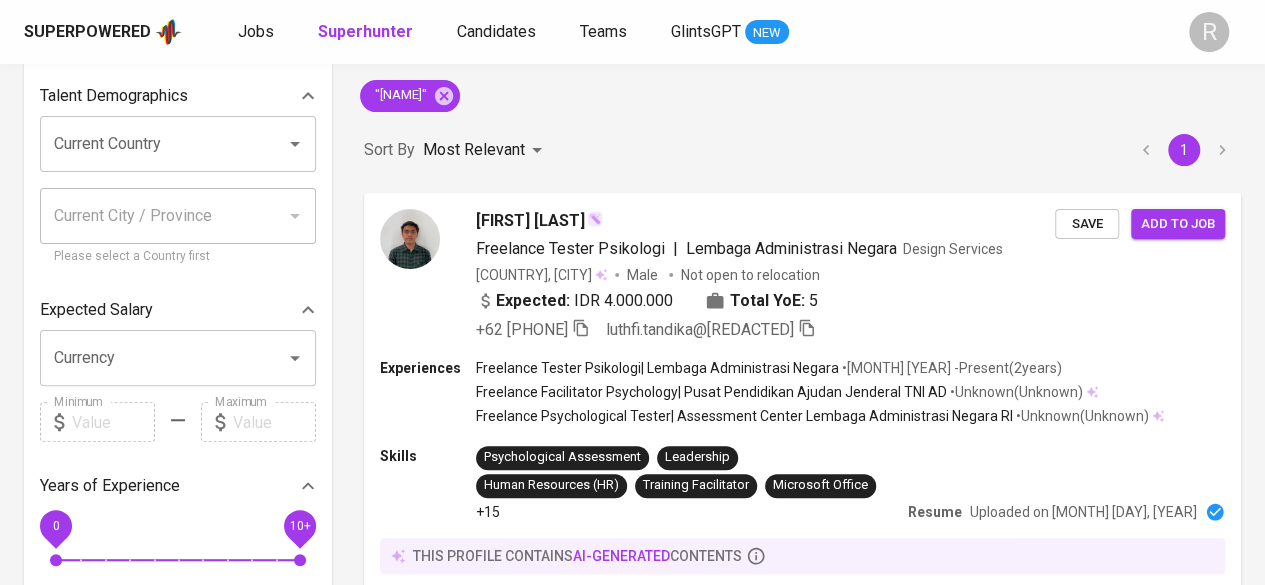 scroll, scrollTop: 144, scrollLeft: 0, axis: vertical 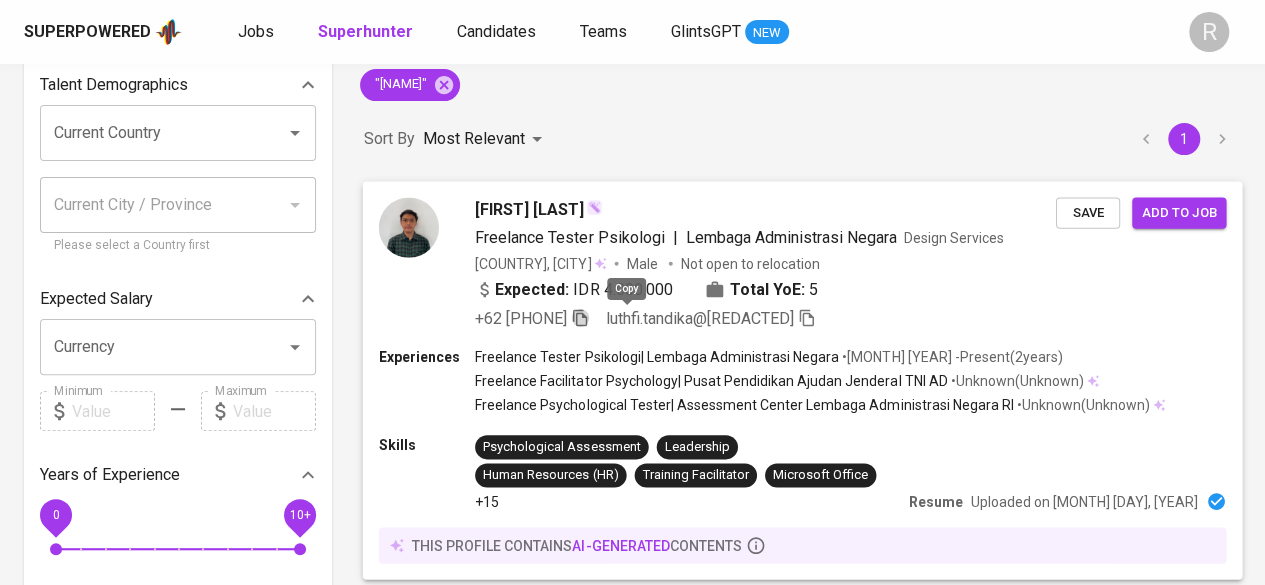 click at bounding box center (580, 317) 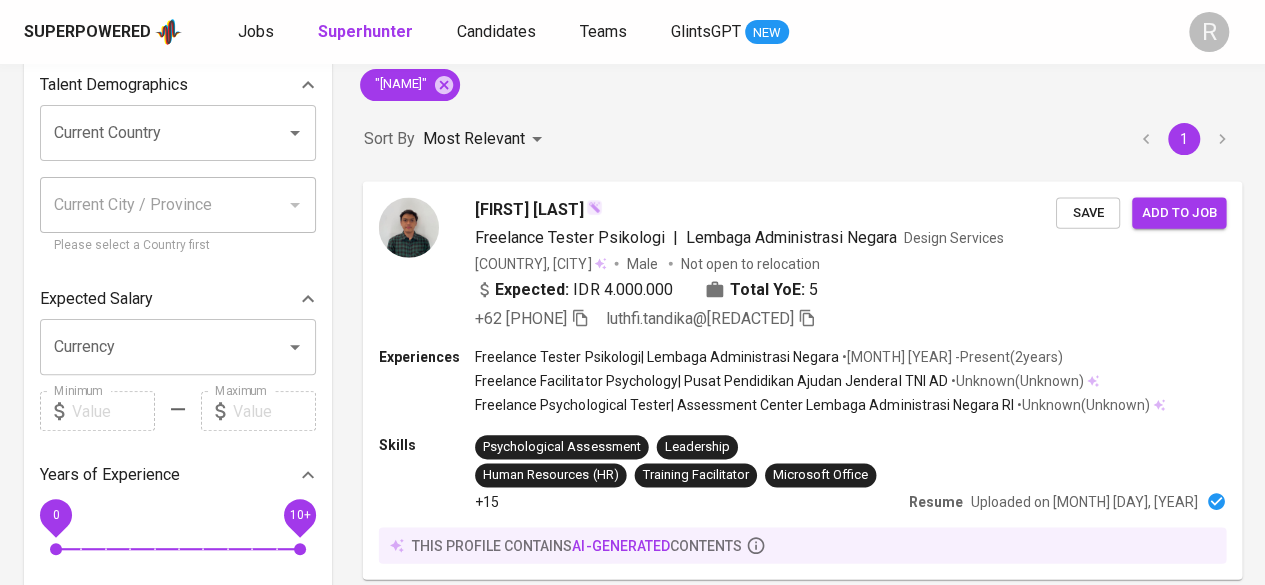 scroll, scrollTop: 0, scrollLeft: 0, axis: both 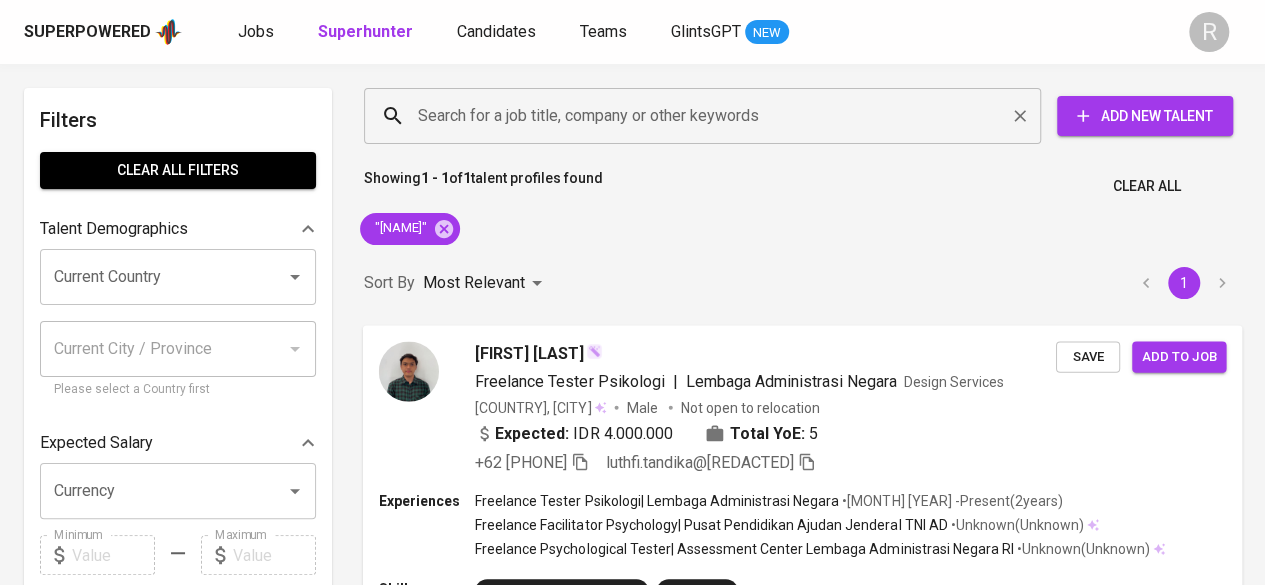 type 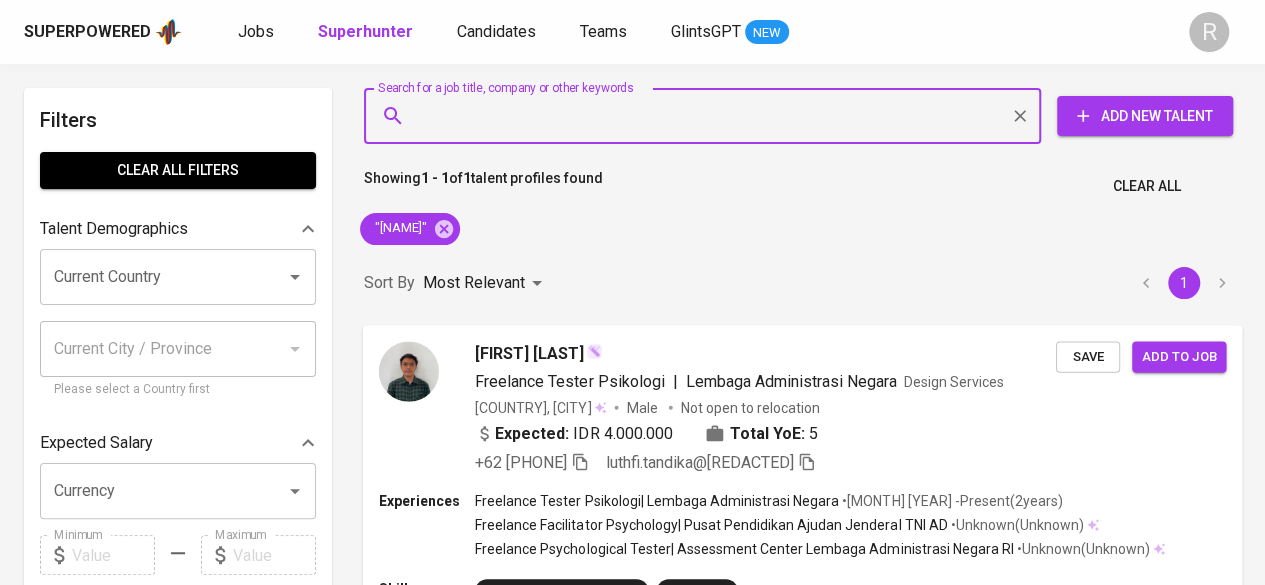 paste on "sin_otonk@yahoo.com" 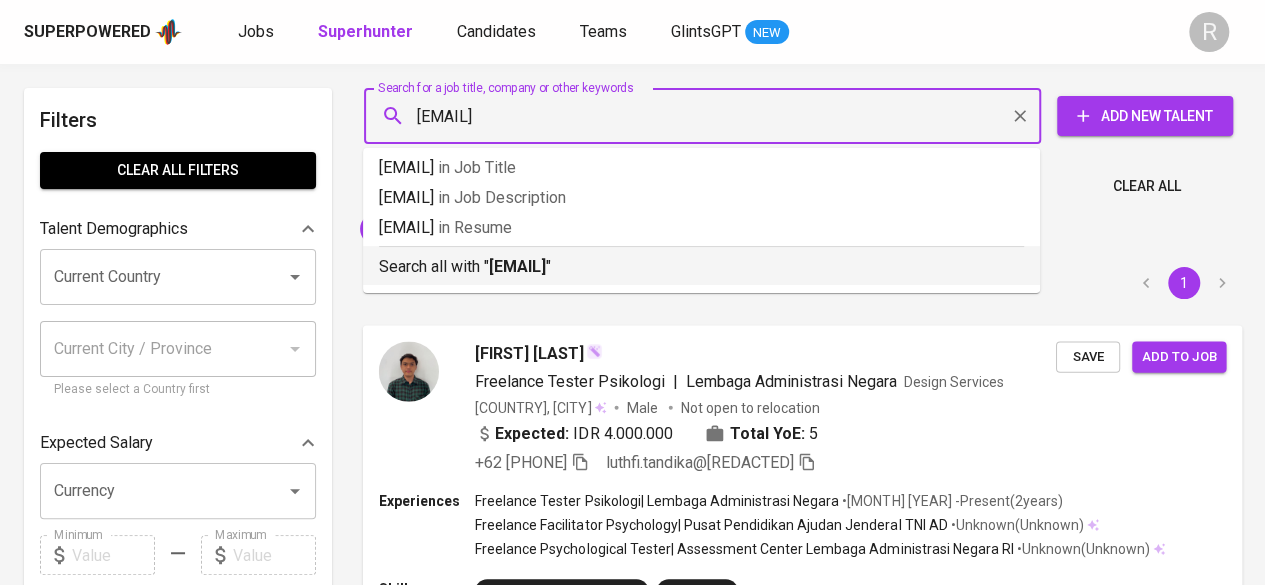 click on "sin_otonk@yahoo.com" at bounding box center (517, 266) 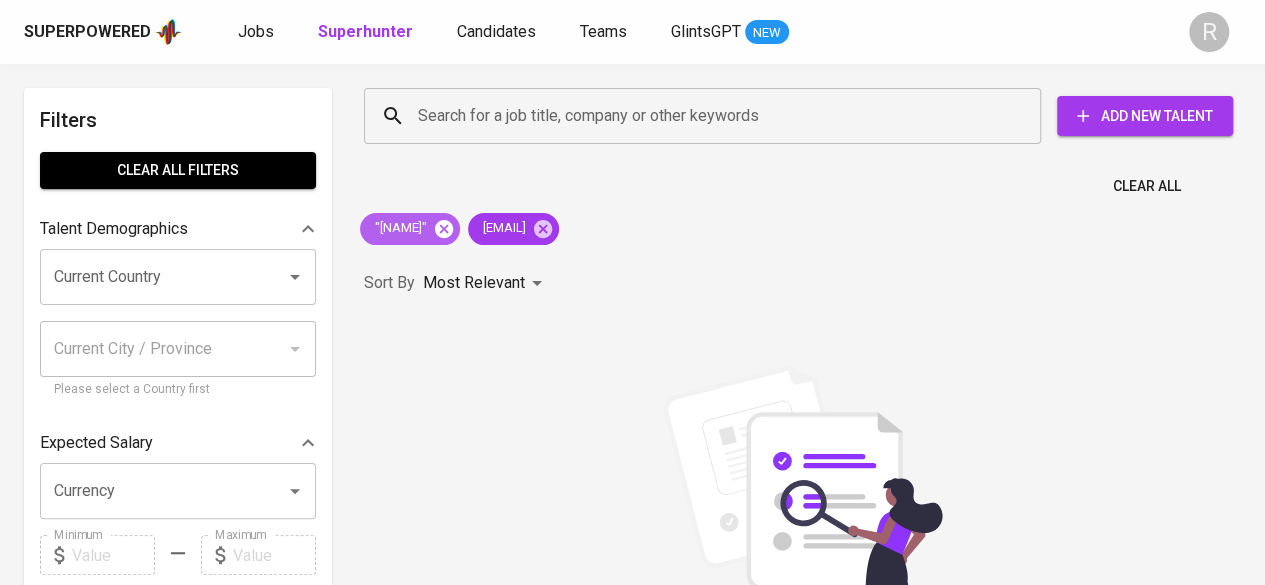 click at bounding box center [444, 228] 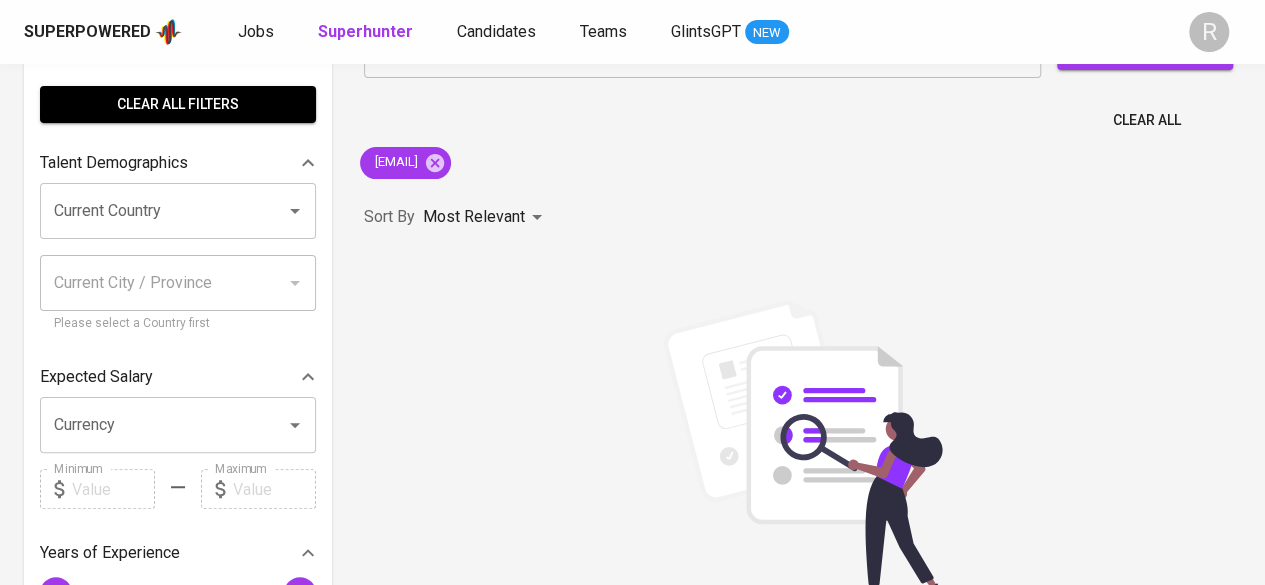 scroll, scrollTop: 0, scrollLeft: 0, axis: both 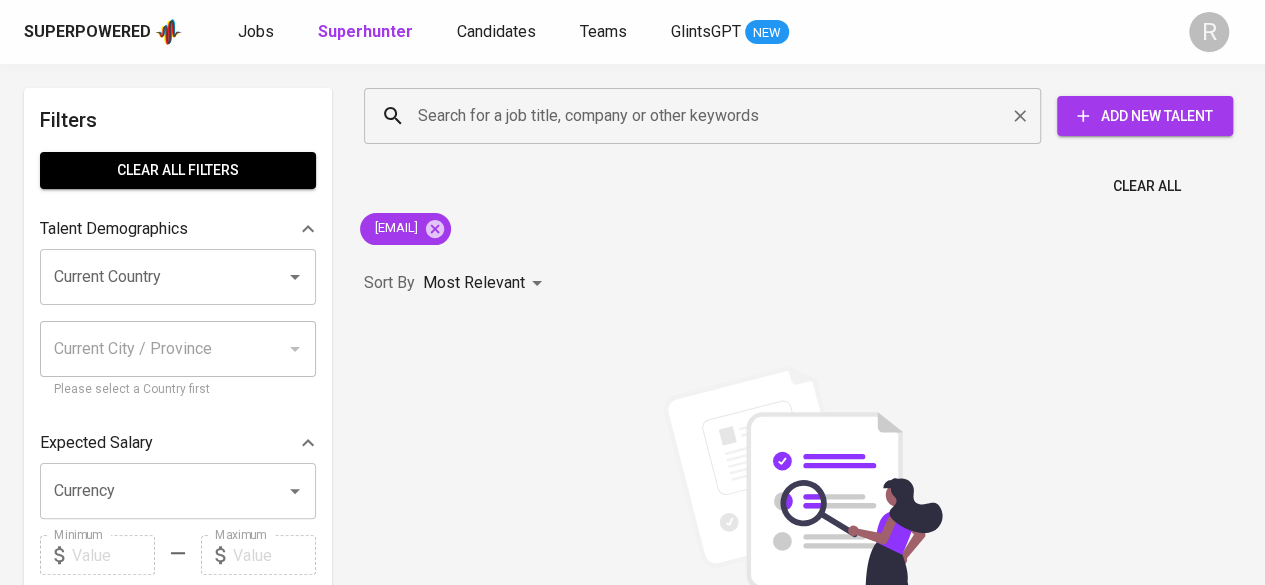 click on "Search for a job title, company or other keywords" at bounding box center (707, 116) 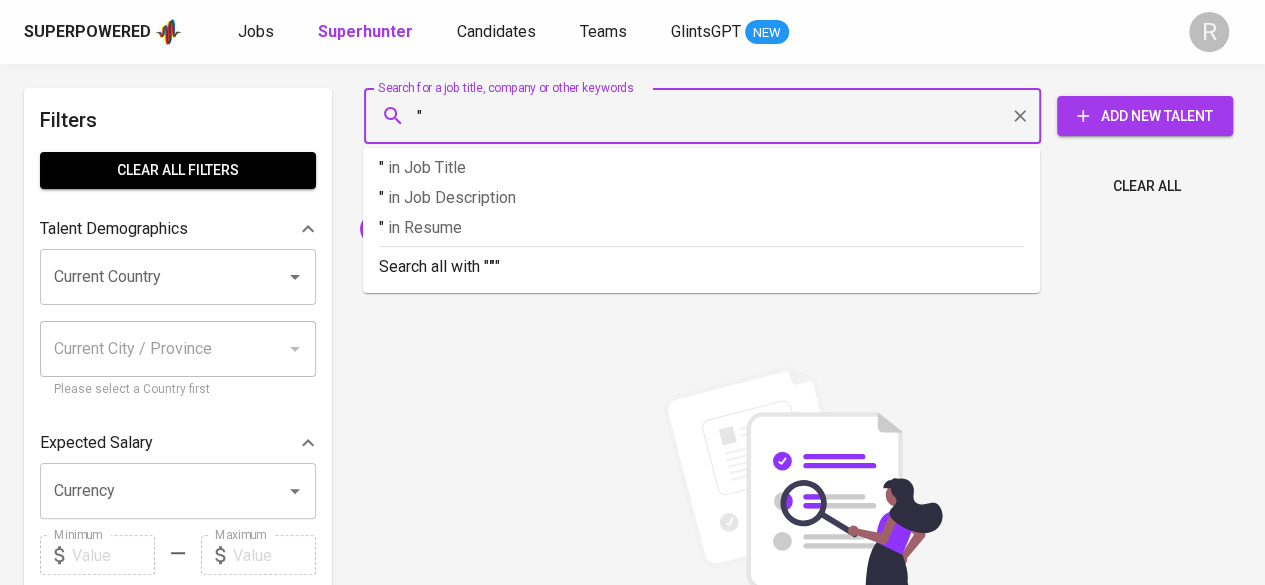 paste on "Sinta Amami" 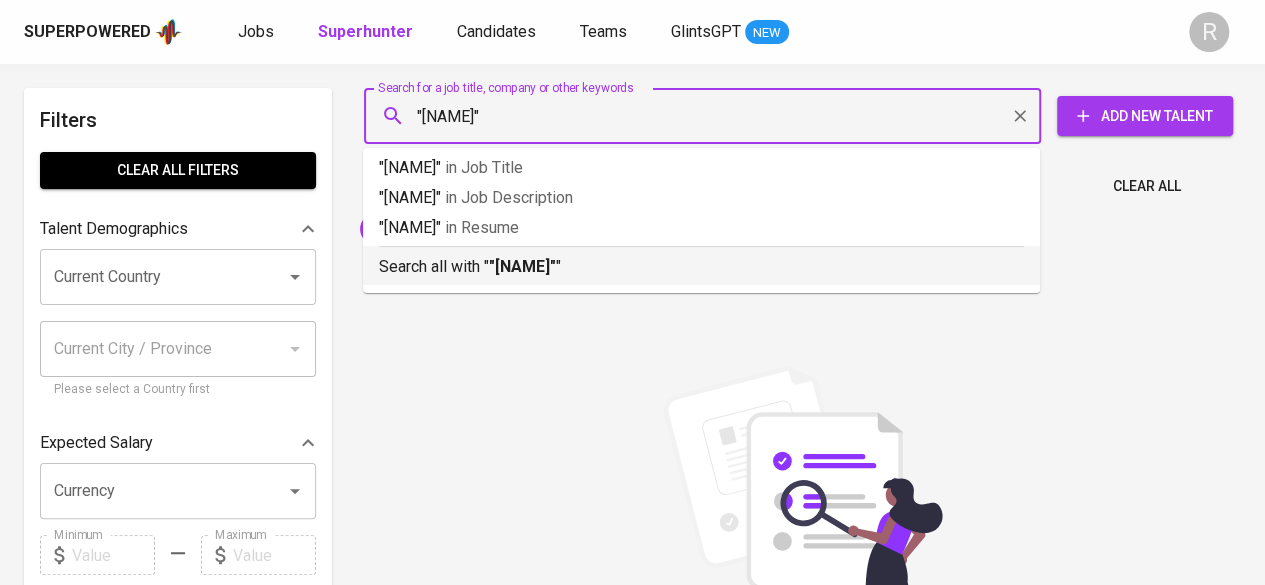 click on ""Sinta Amami"" at bounding box center (522, 266) 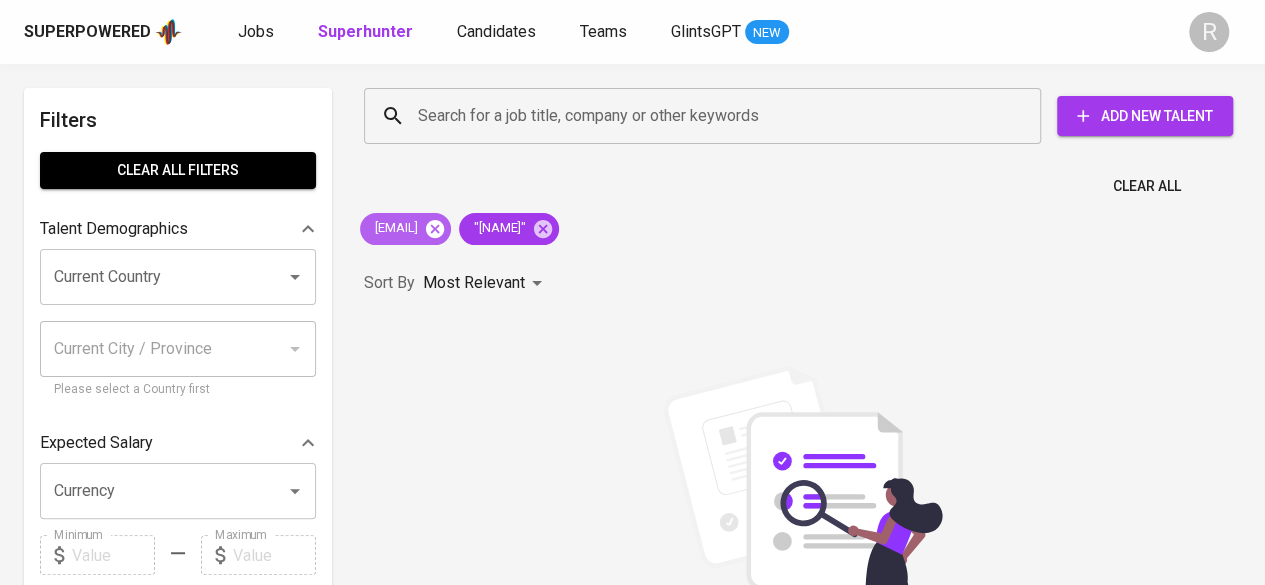 click at bounding box center (435, 229) 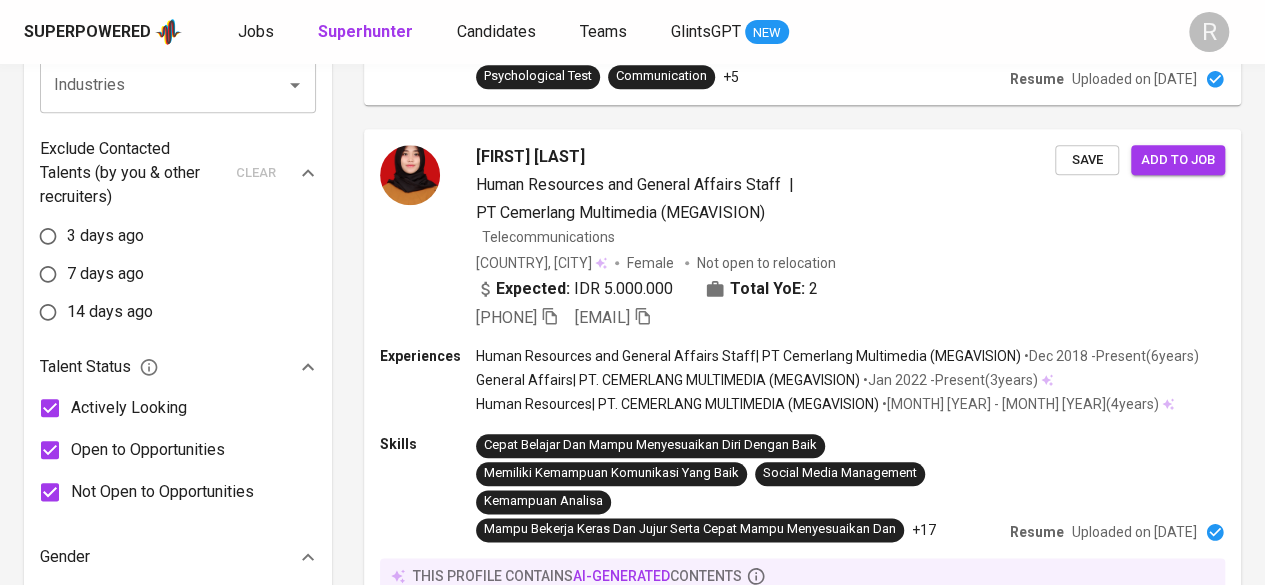 scroll, scrollTop: 0, scrollLeft: 0, axis: both 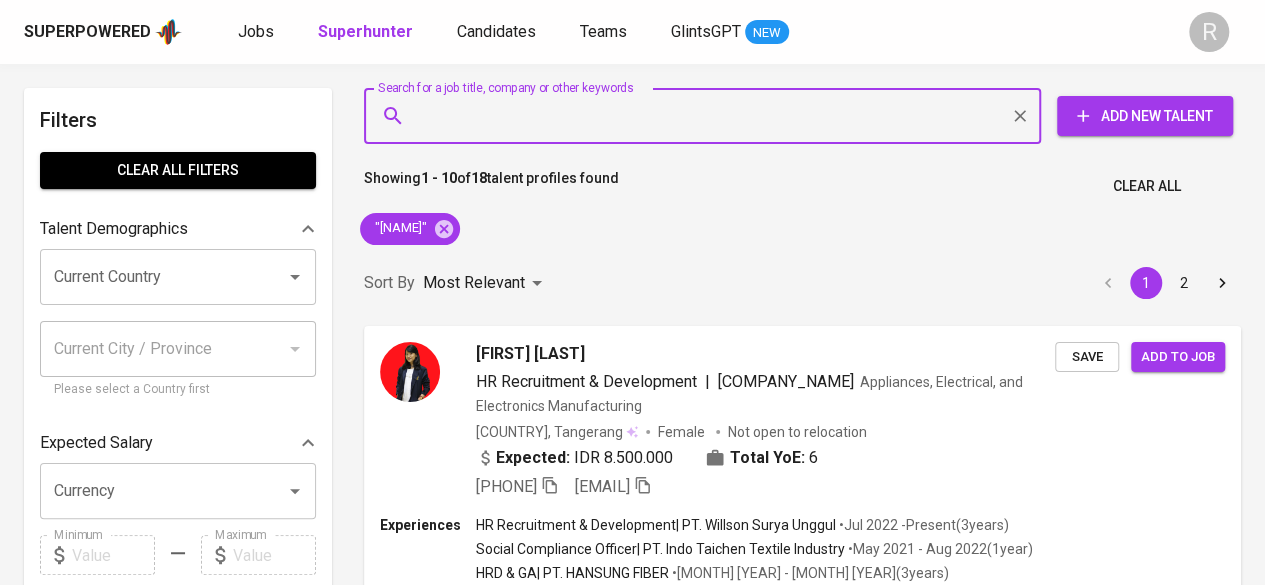click on "Search for a job title, company or other keywords" at bounding box center (707, 116) 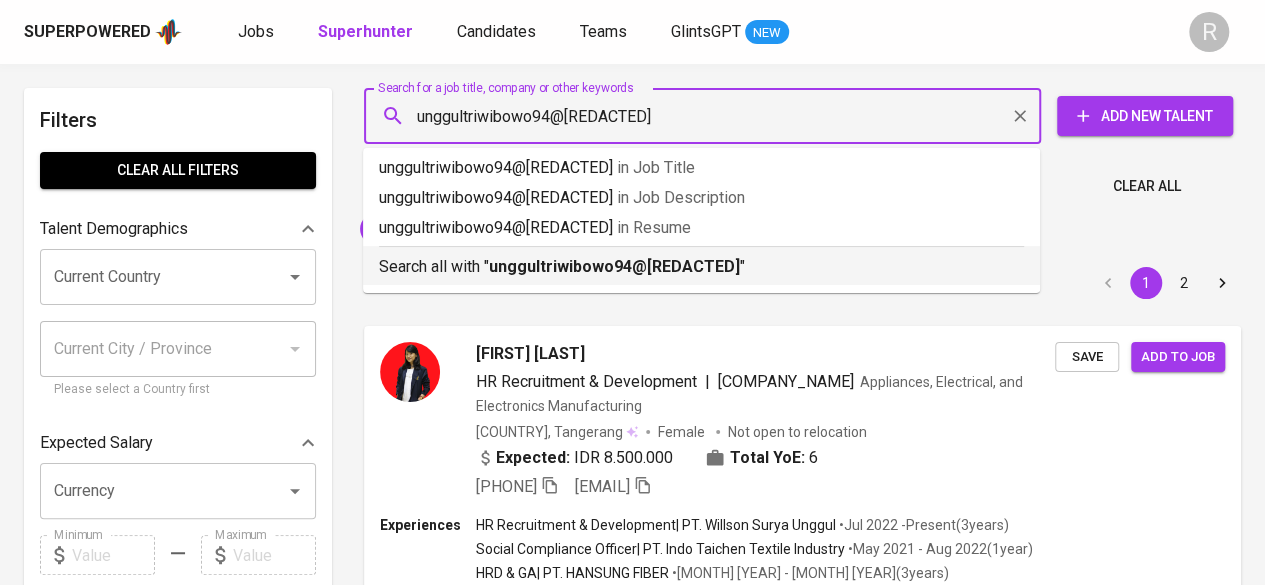 click on "Search all with " unggultriwibowo94@gmail.com "" at bounding box center [701, 267] 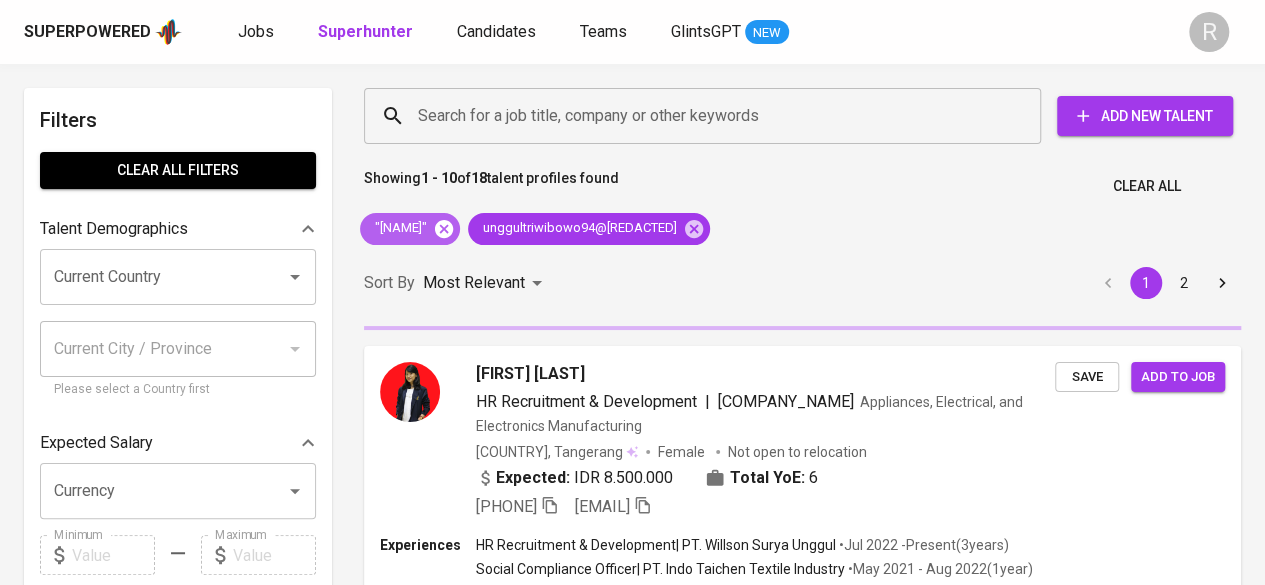 click at bounding box center (444, 228) 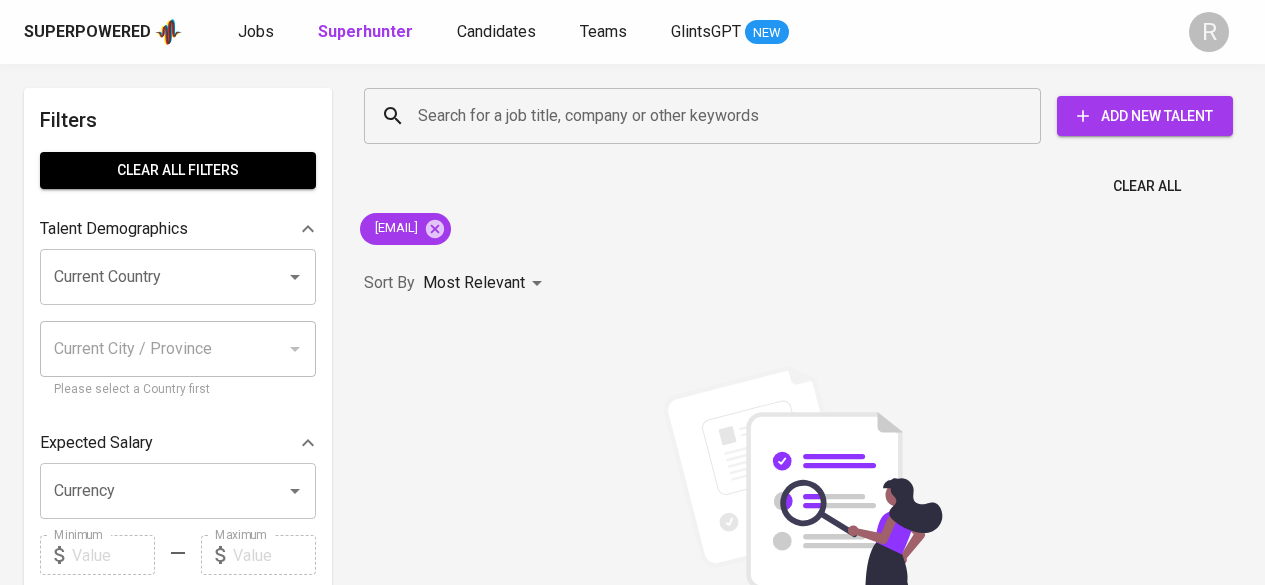 scroll, scrollTop: 0, scrollLeft: 0, axis: both 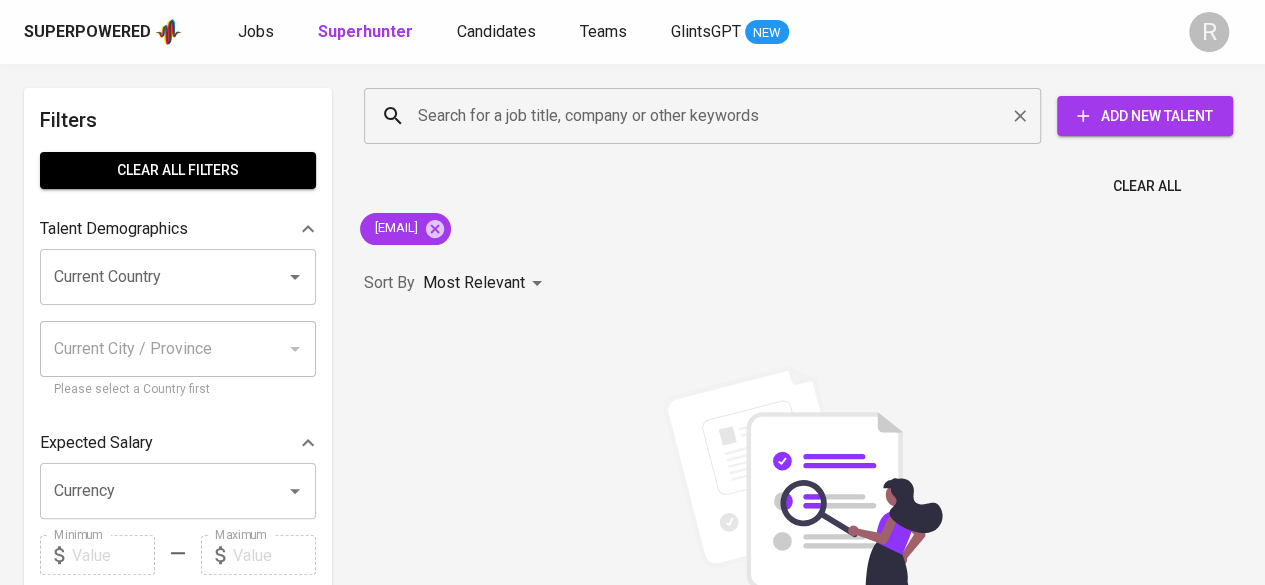 click on "Search for a job title, company or other keywords" at bounding box center (707, 116) 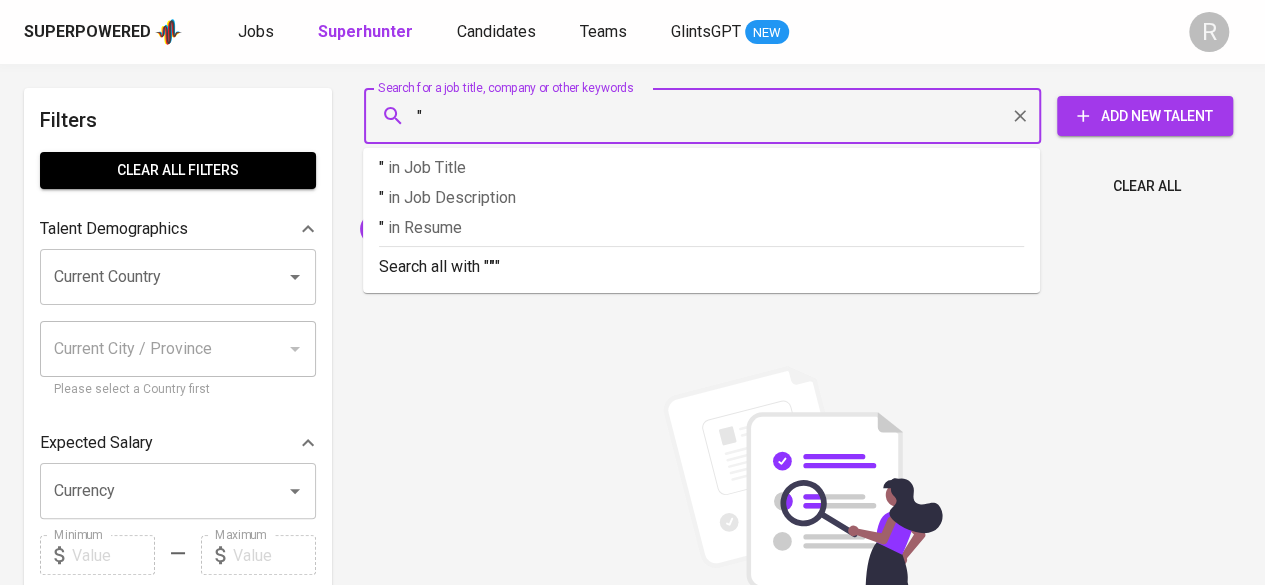 paste on "[NAME]" 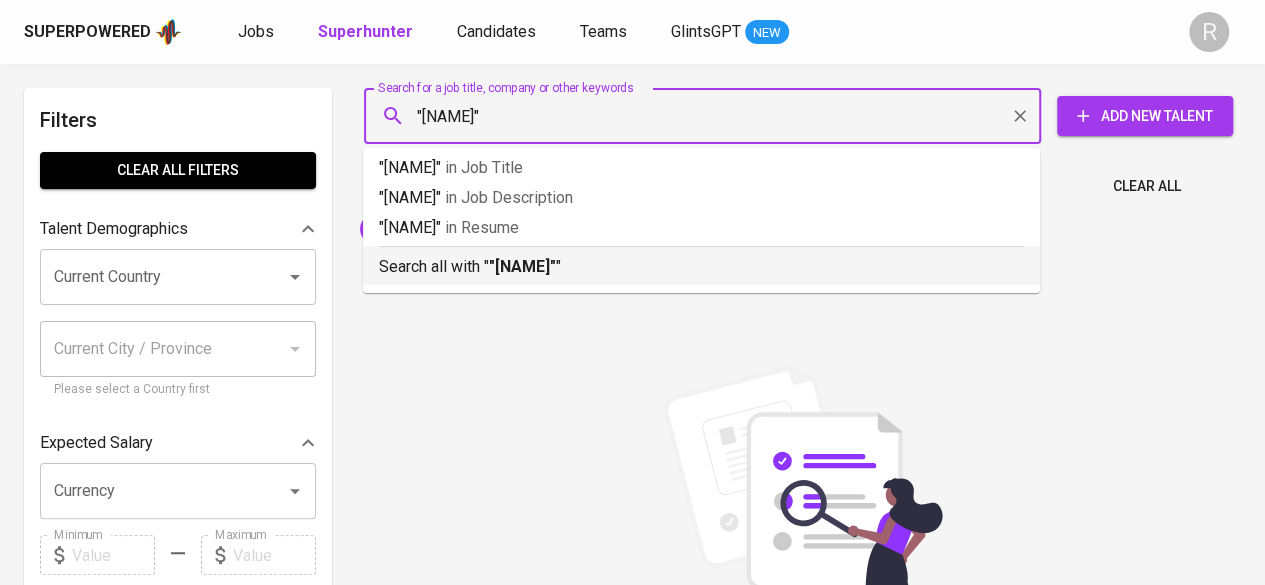 click on ""[NAME]"   in   Job Title "[NAME]"   in   Job Description "[NAME]"   in   Resume Search all with " "[NAME]" "" at bounding box center (701, 220) 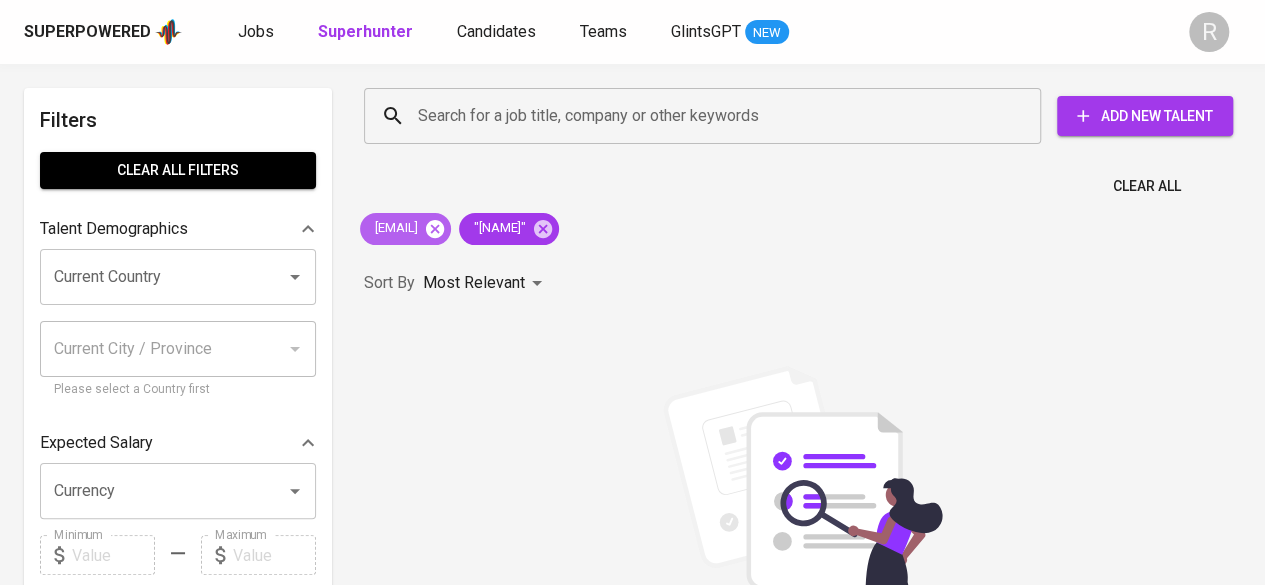 click at bounding box center (435, 229) 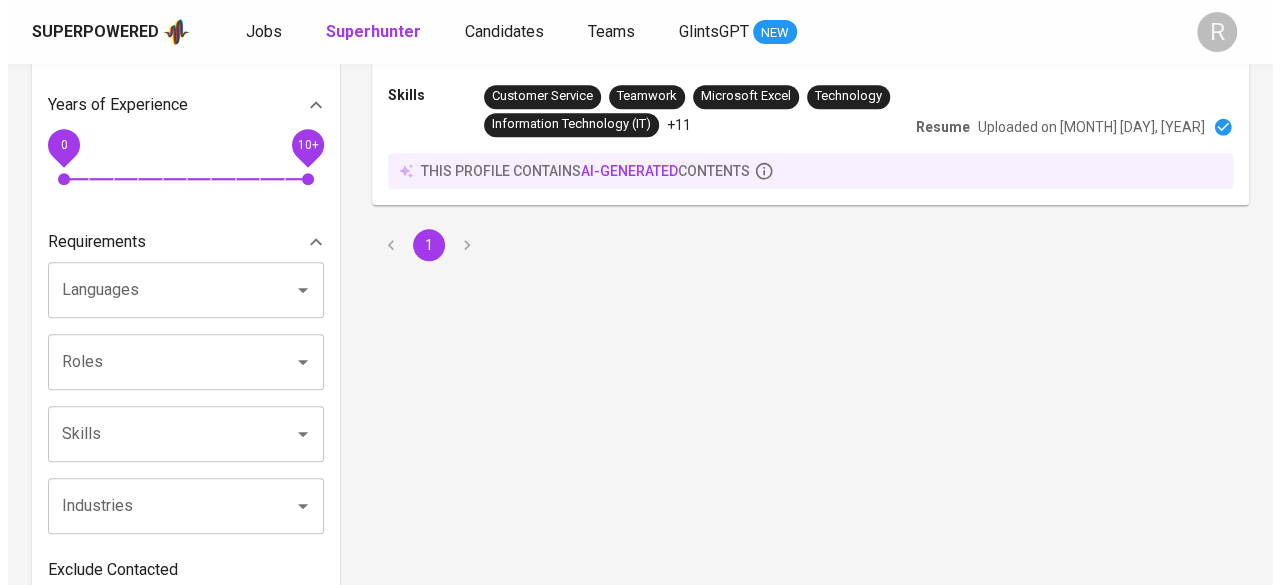 scroll, scrollTop: 0, scrollLeft: 0, axis: both 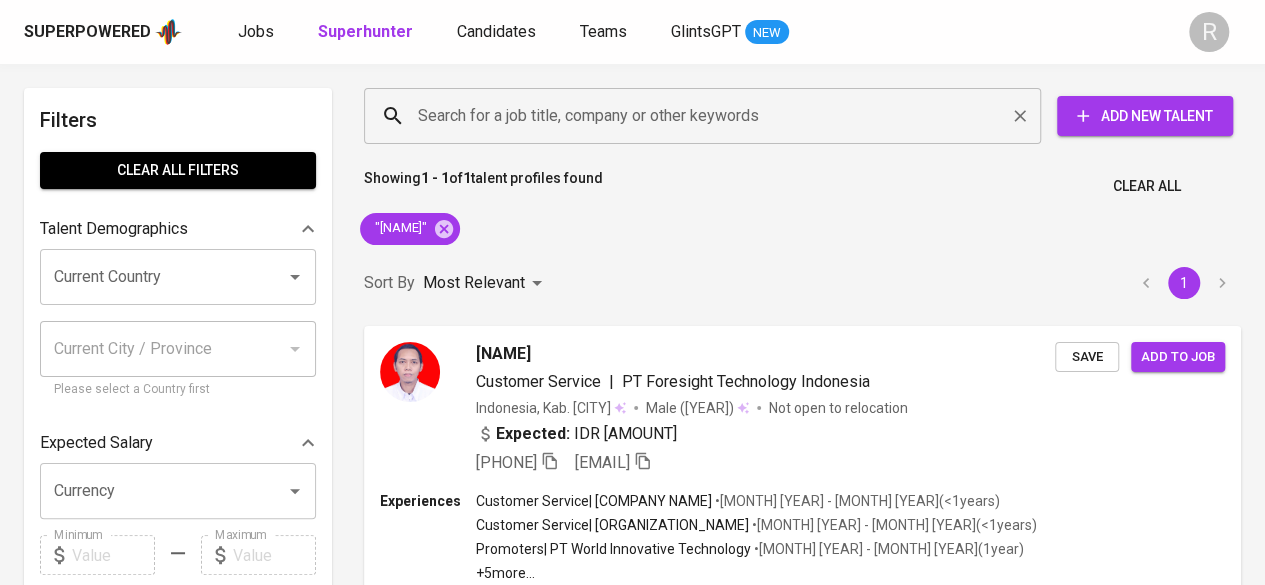 click on "Search for a job title, company or other keywords" at bounding box center [707, 116] 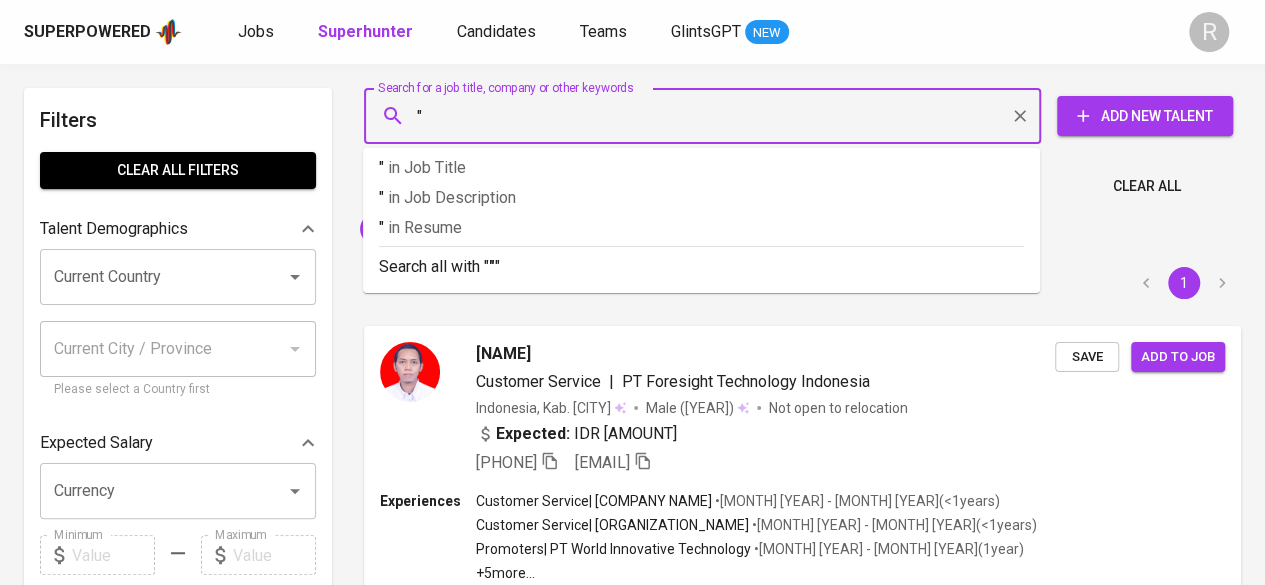 paste on "[NAME]" 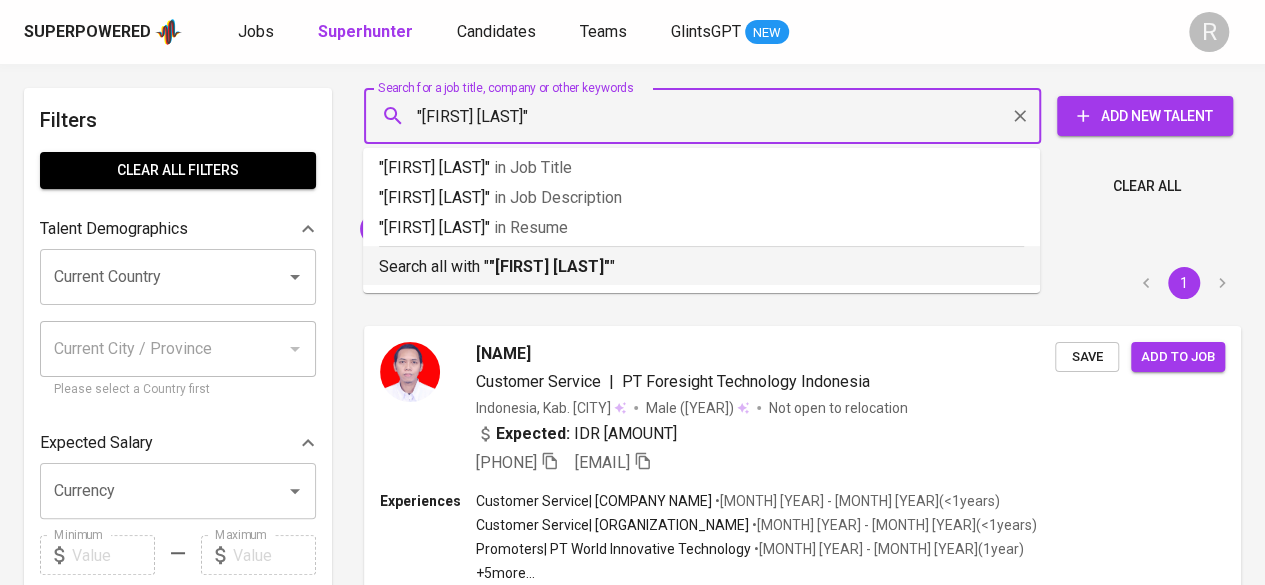 click on ""[FIRST] [LAST]"" at bounding box center (549, 266) 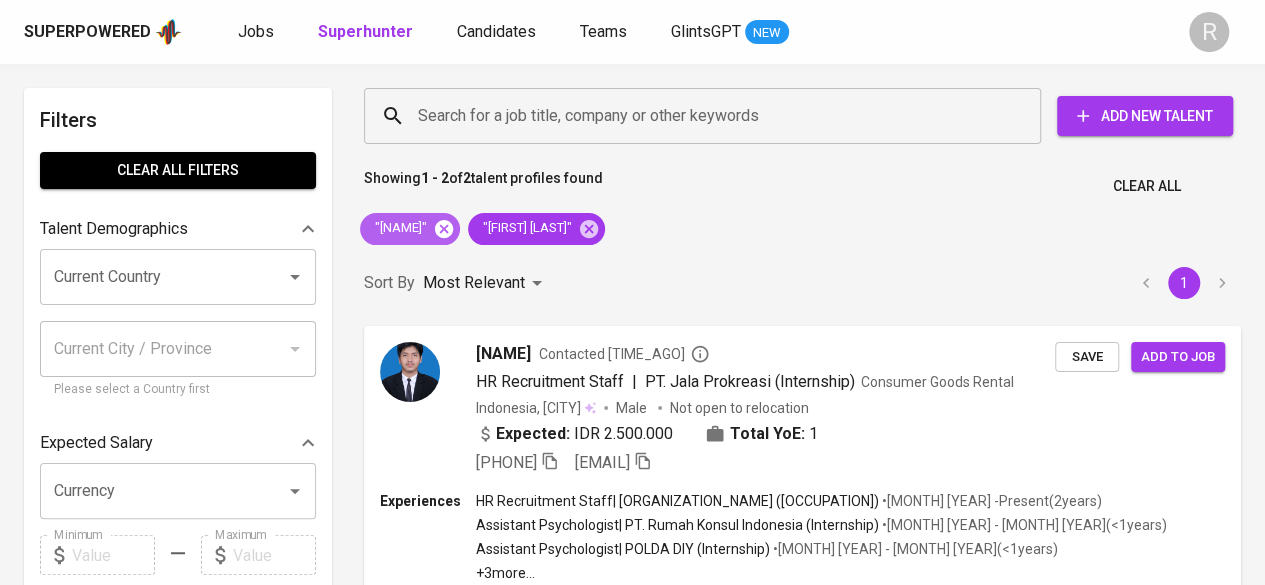 click at bounding box center [444, 228] 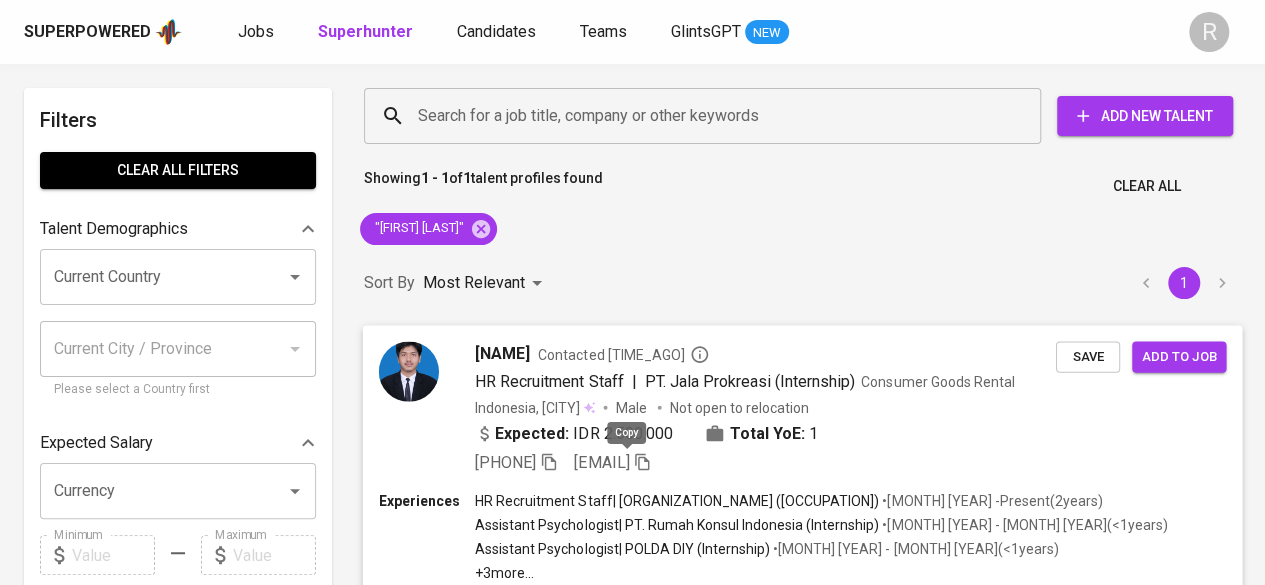 click at bounding box center [549, 461] 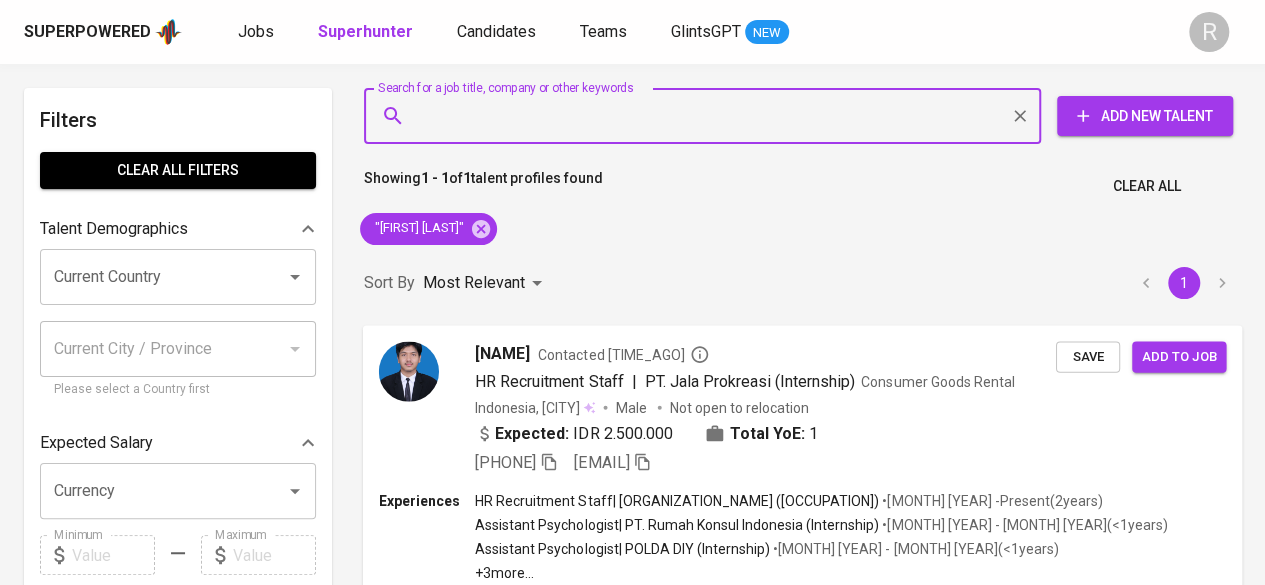 click on "Search for a job title, company or other keywords" at bounding box center (707, 116) 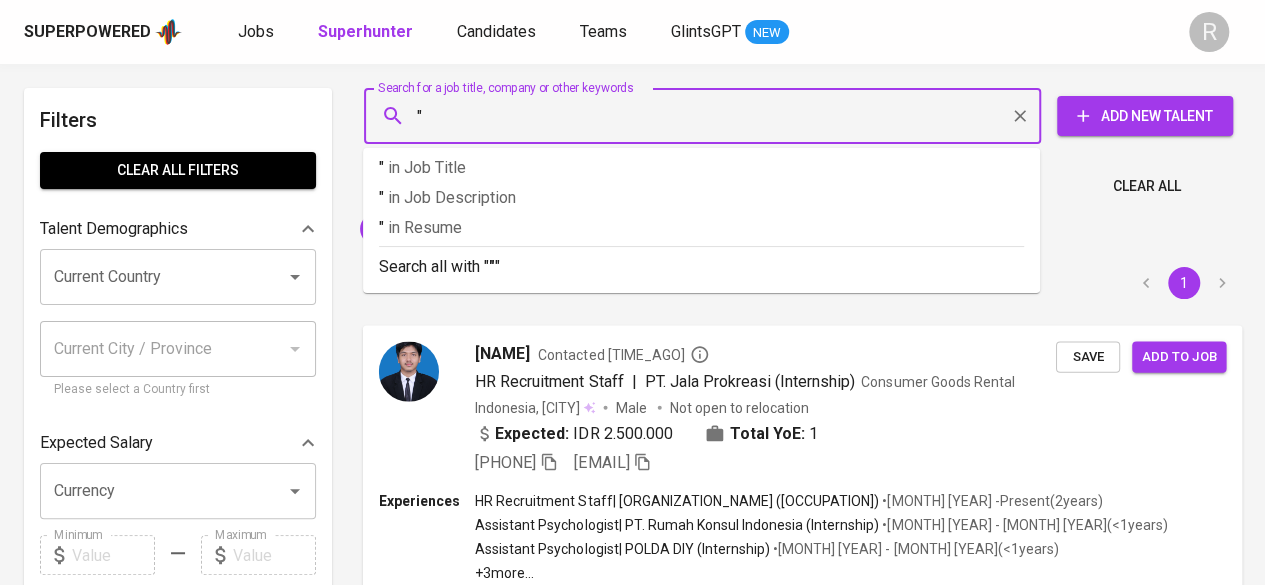 paste on "[PHONE]" 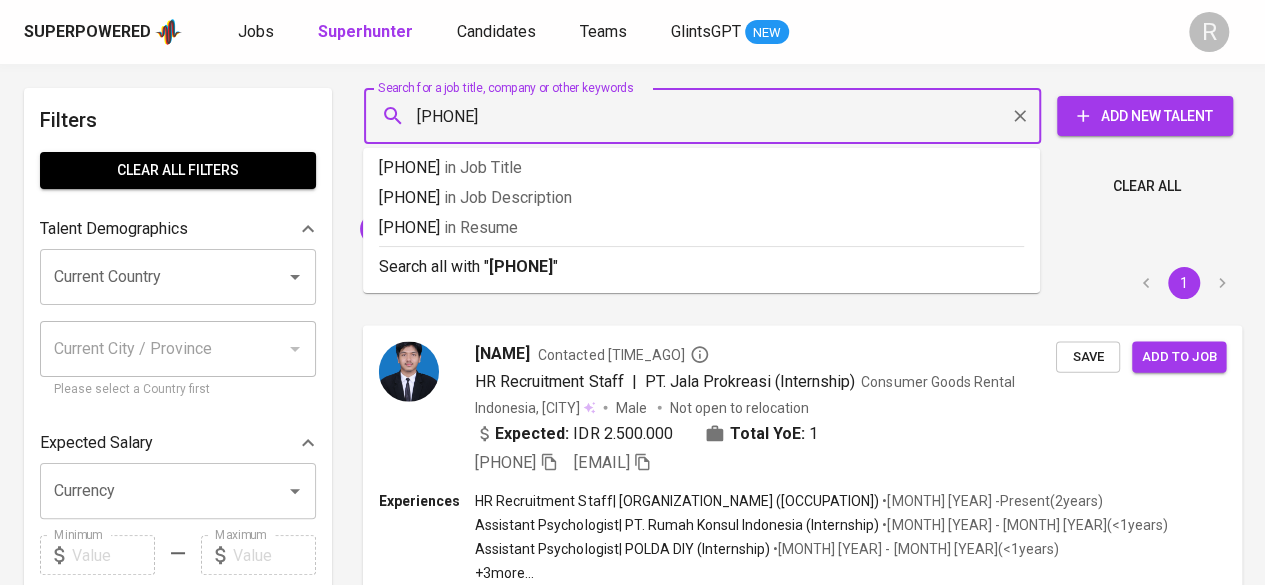 type on "[PHONE]" 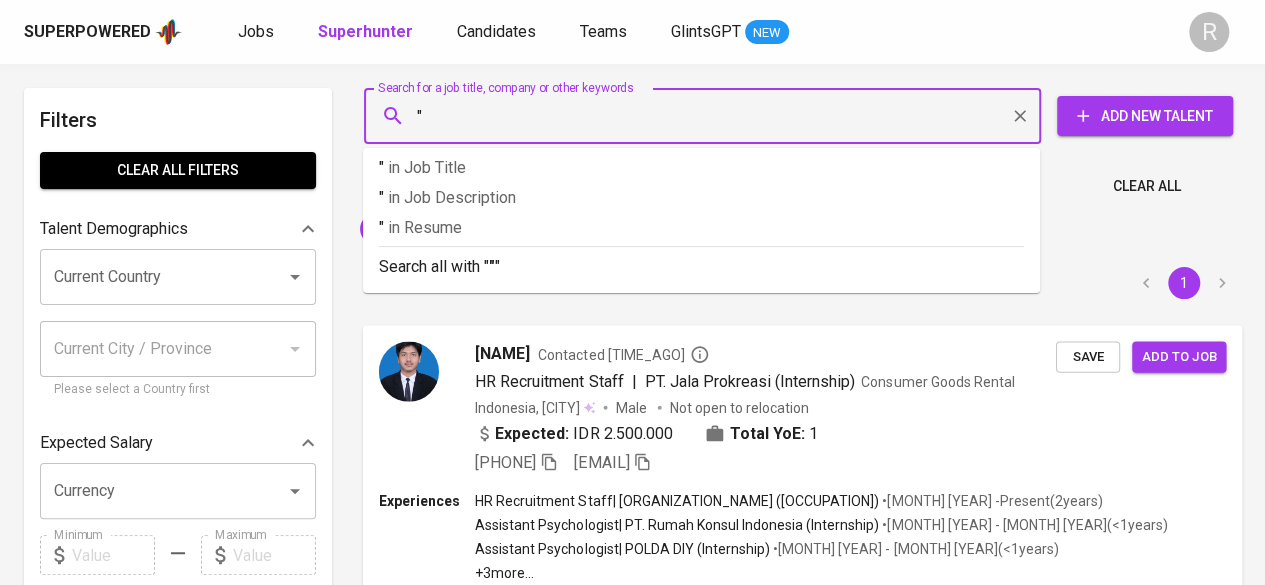 paste on "[FIRST] [LAST]" 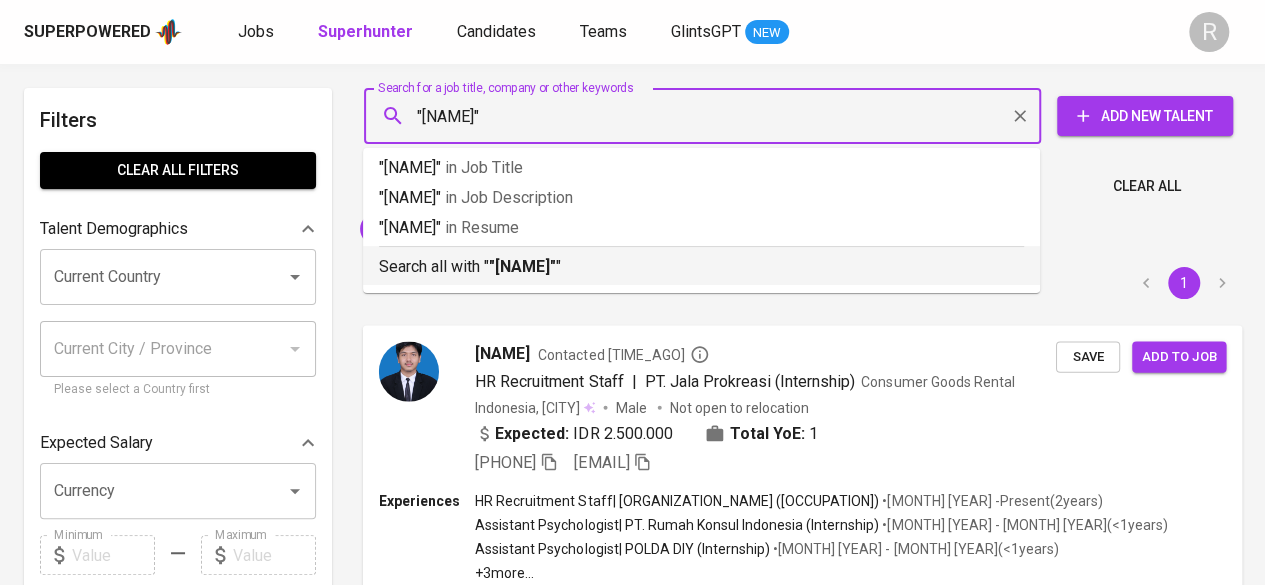 click on "Search all with "[NAME]"" at bounding box center [701, 267] 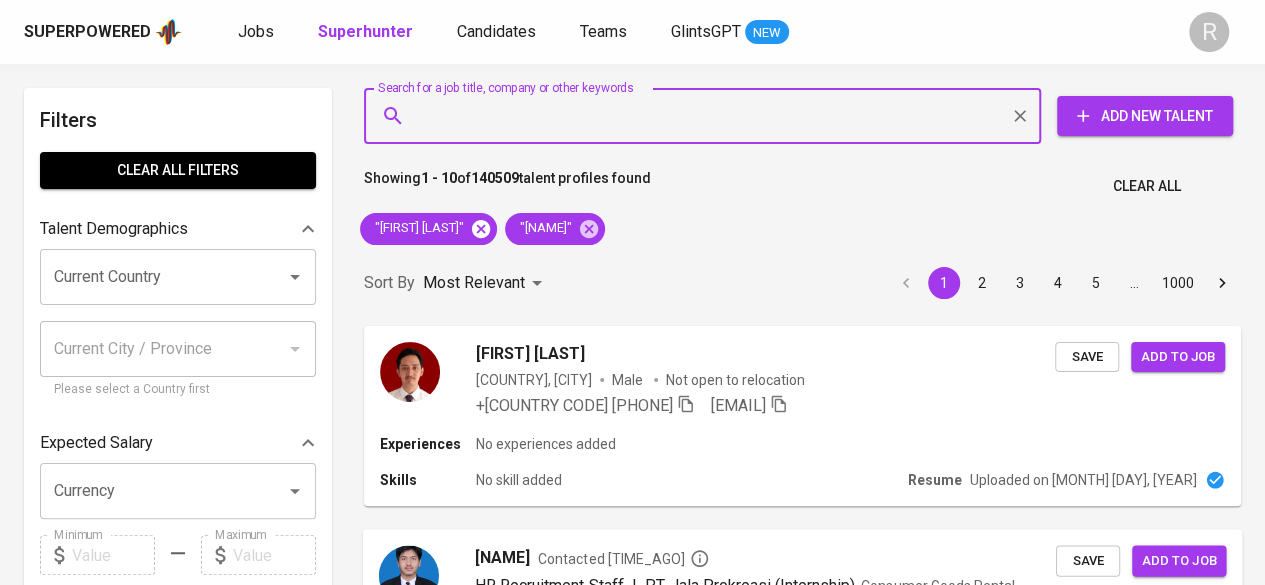 type 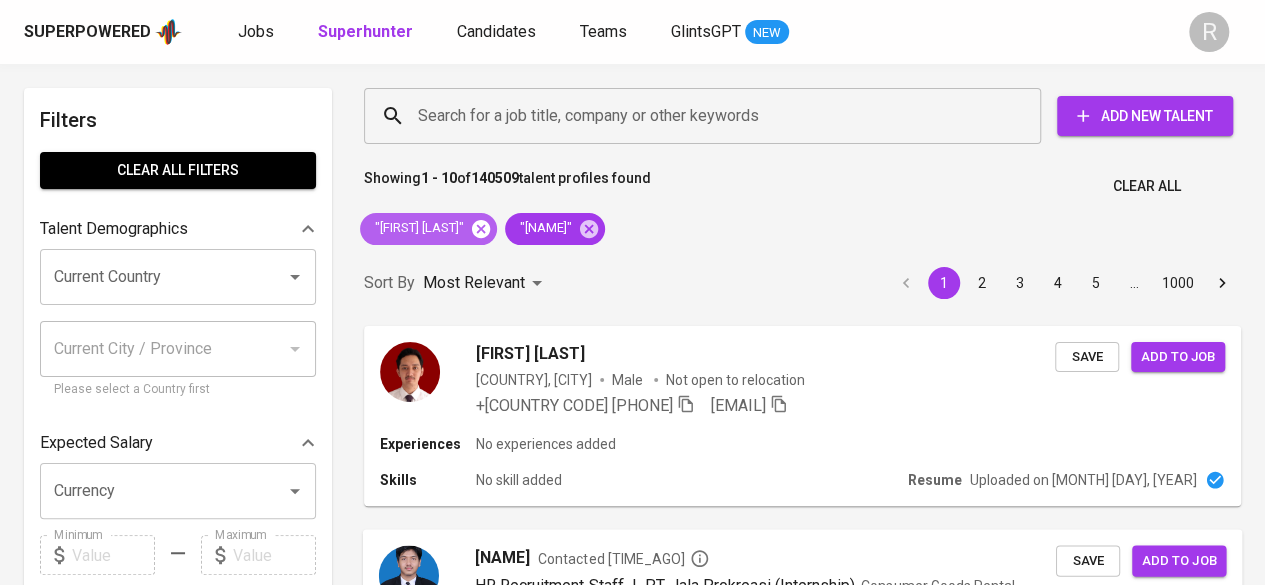 click at bounding box center [481, 228] 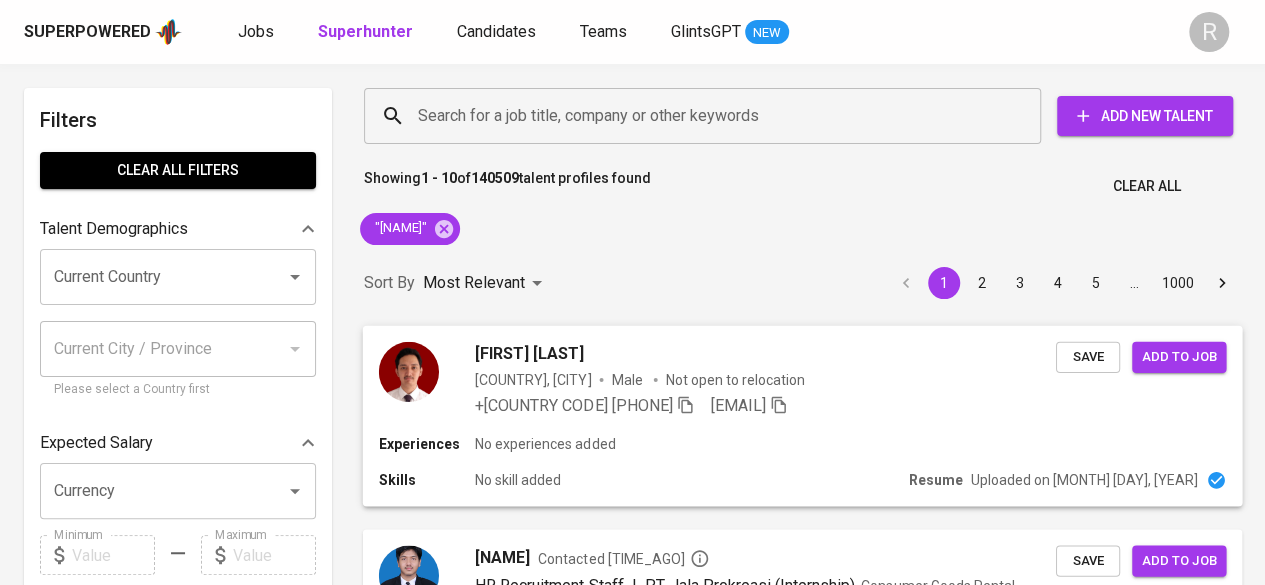 click on "Indonesia, [CITY] Male   Not open to relocation" at bounding box center (640, 379) 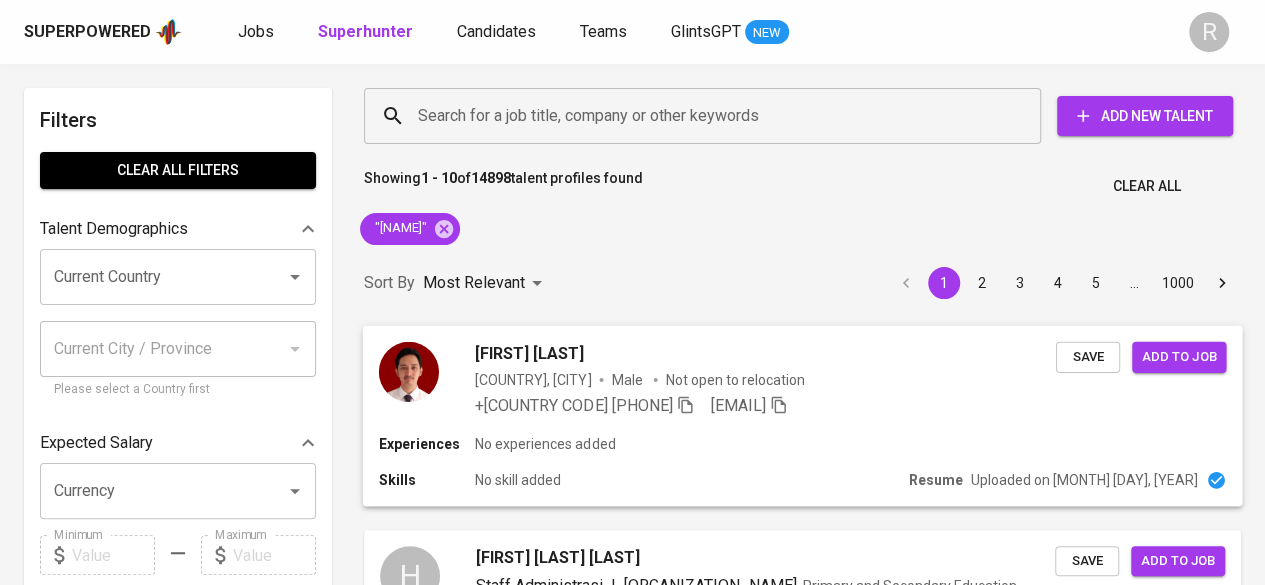 click on "[FIRST] [LAST], [CITY] [CITY] [GENDER]  Not open to relocation +[COUNTRY CODE] [PHONE]  [EMAIL]  Save Add to job" at bounding box center [803, 379] 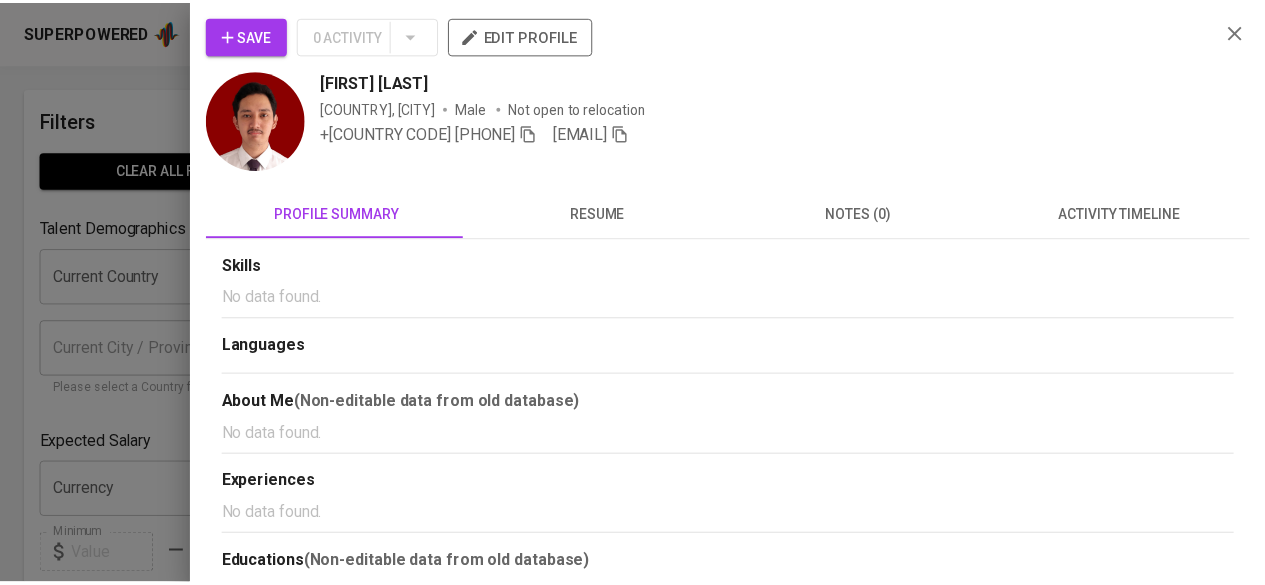 scroll, scrollTop: 80, scrollLeft: 0, axis: vertical 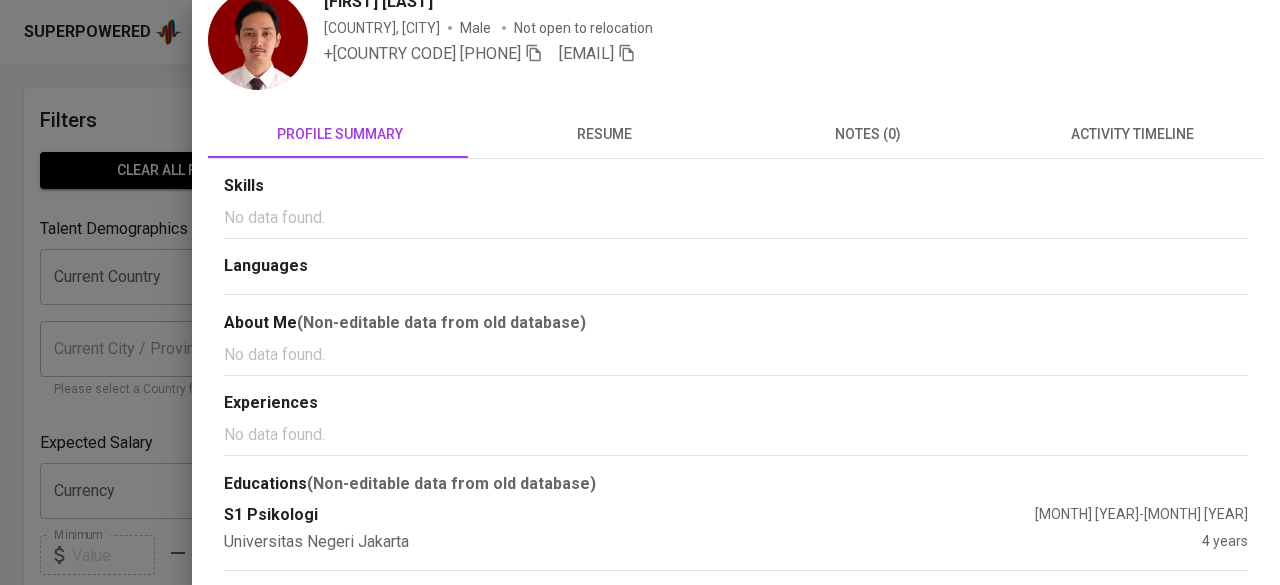 click at bounding box center (640, 292) 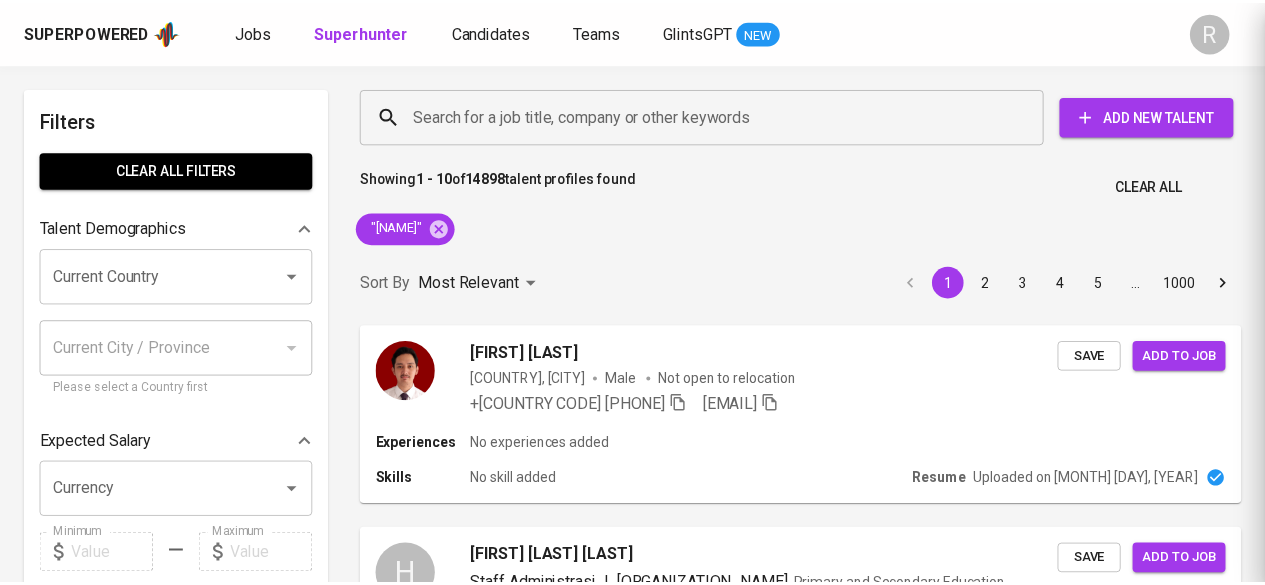 scroll, scrollTop: 0, scrollLeft: 0, axis: both 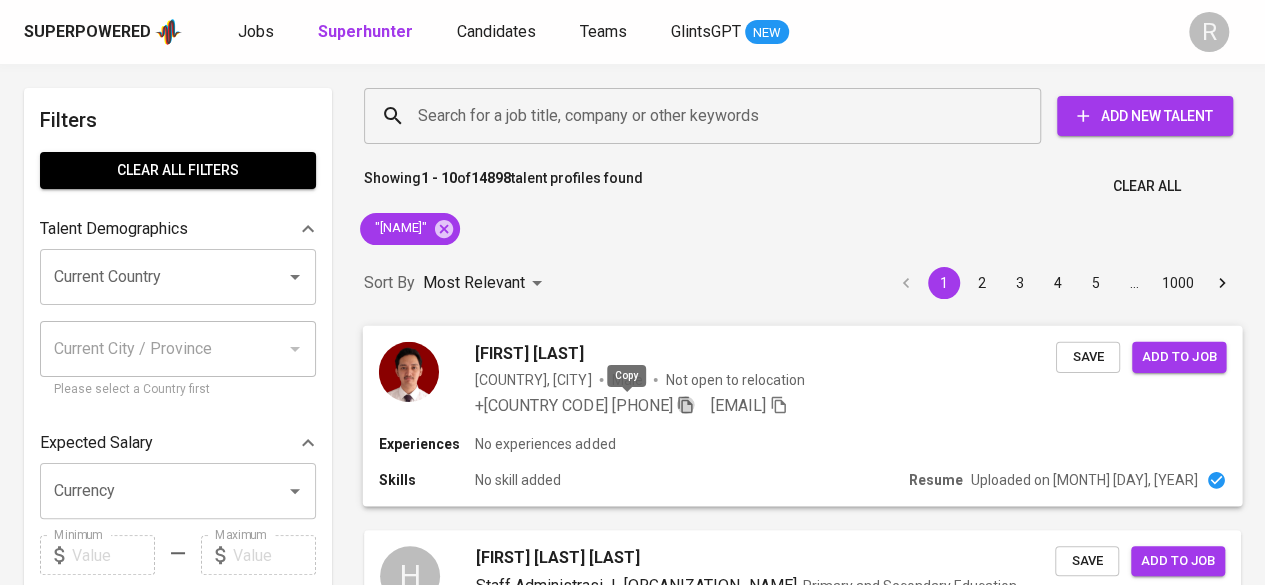 click at bounding box center (686, 404) 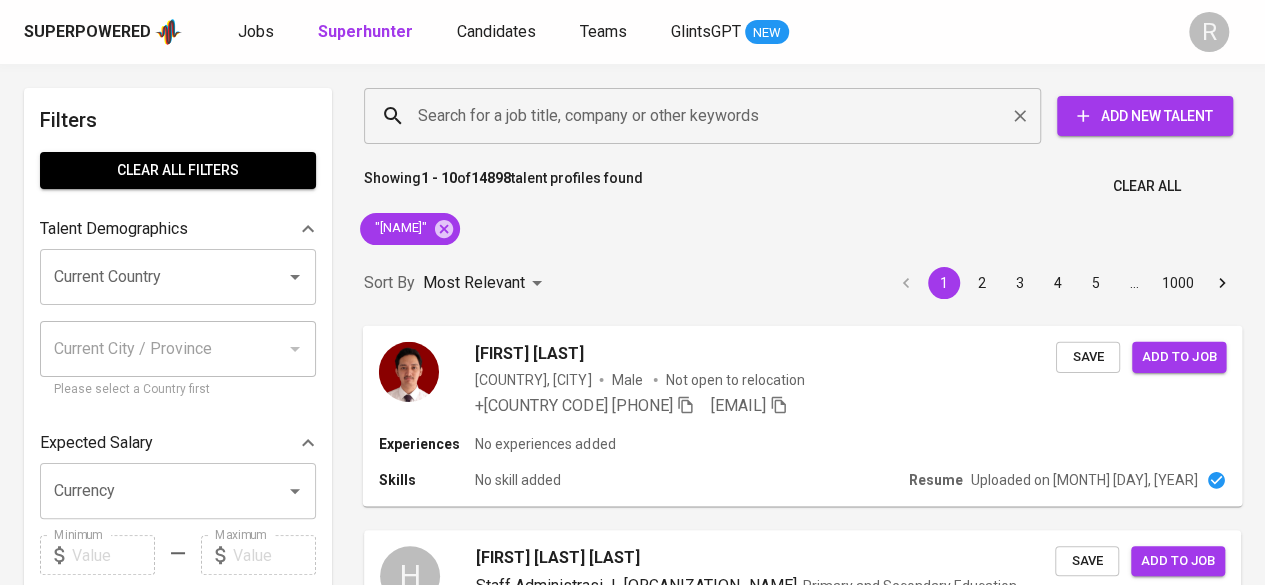 click on "Search for a job title, company or other keywords" at bounding box center [702, 116] 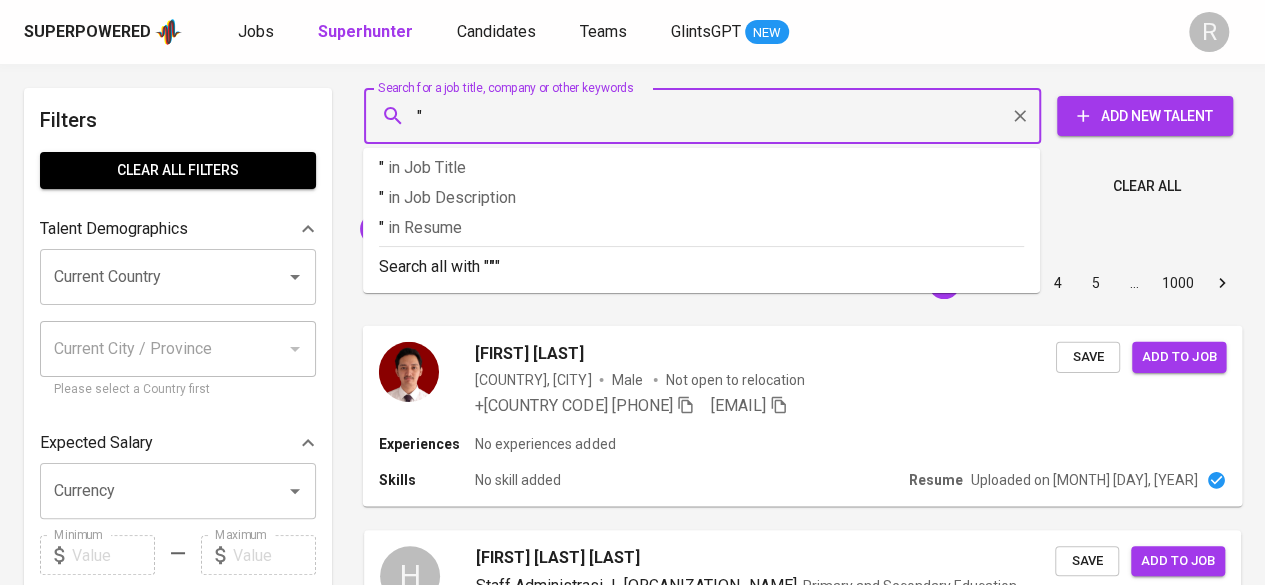 paste on "[NAME]" 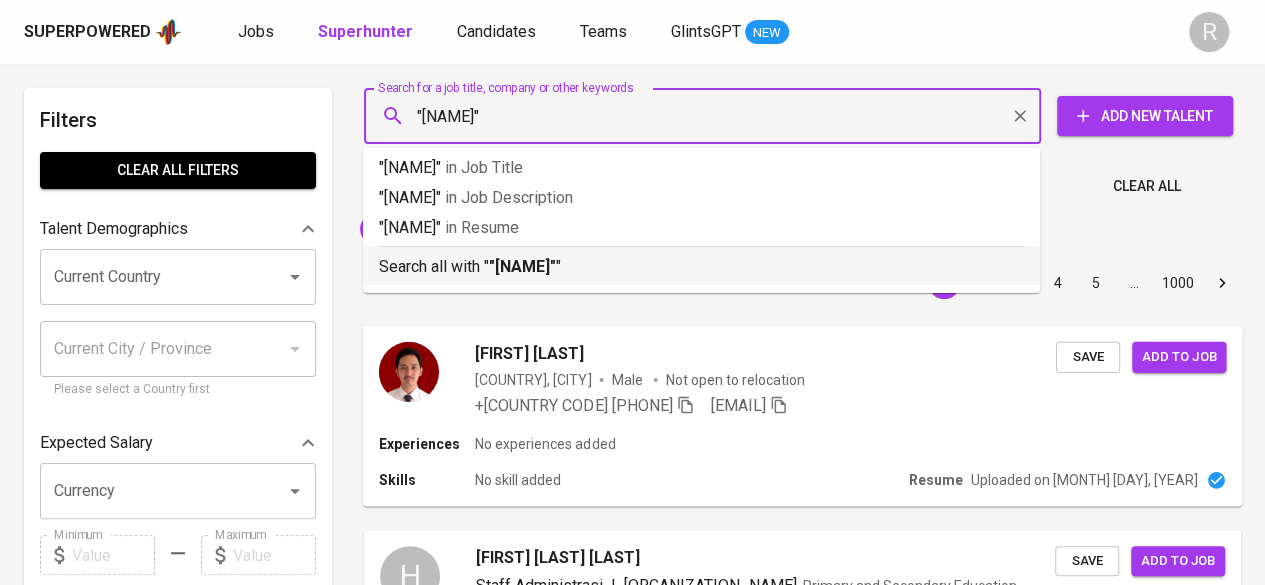 click on ""[NAME]"" at bounding box center (522, 266) 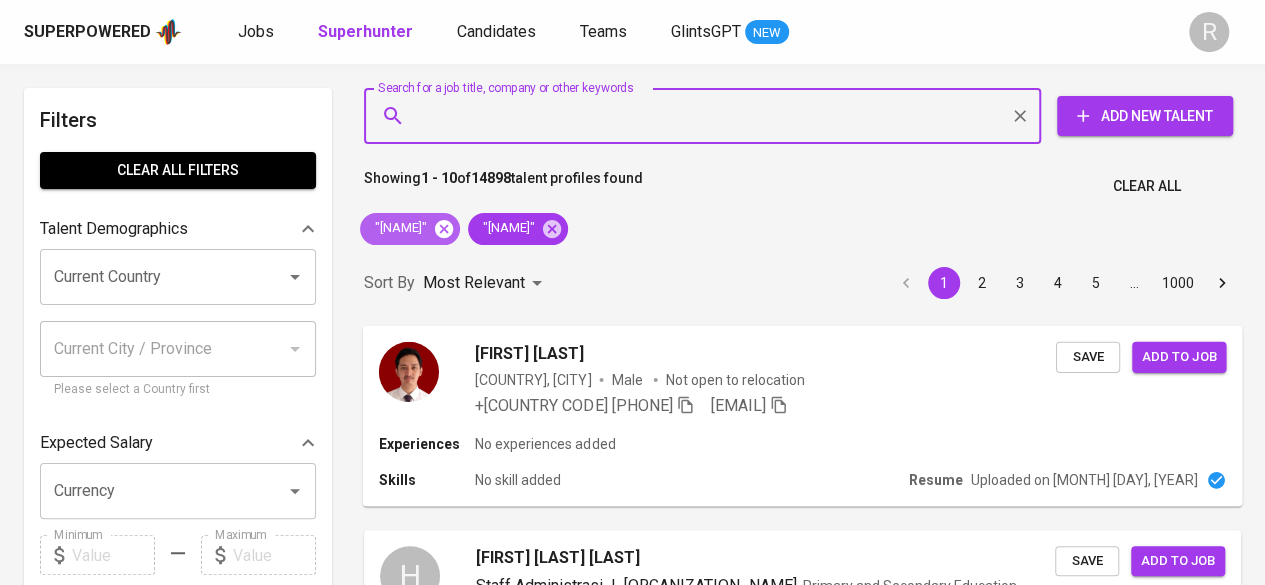 click at bounding box center [444, 229] 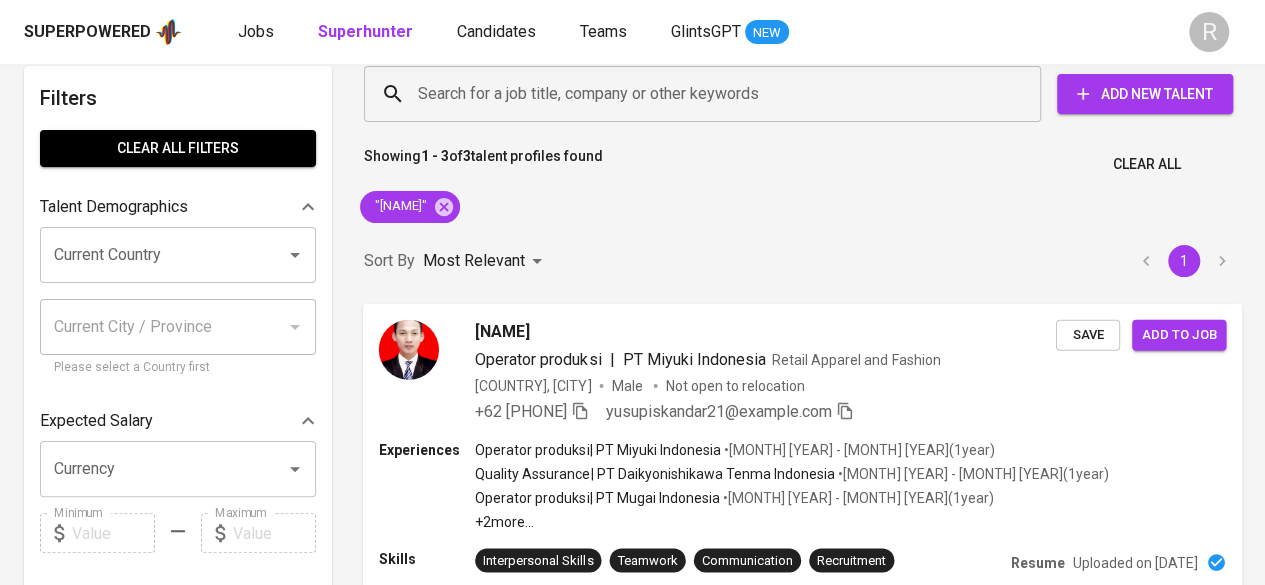 scroll, scrollTop: 0, scrollLeft: 0, axis: both 